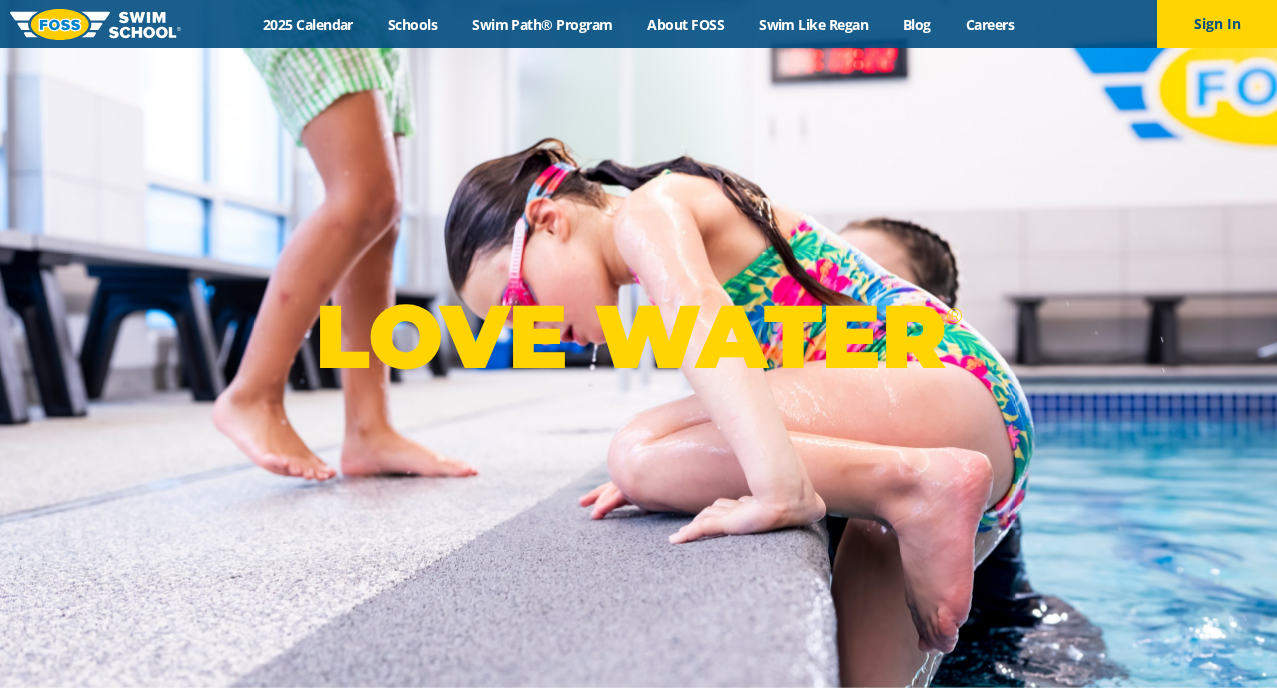 scroll, scrollTop: 0, scrollLeft: 0, axis: both 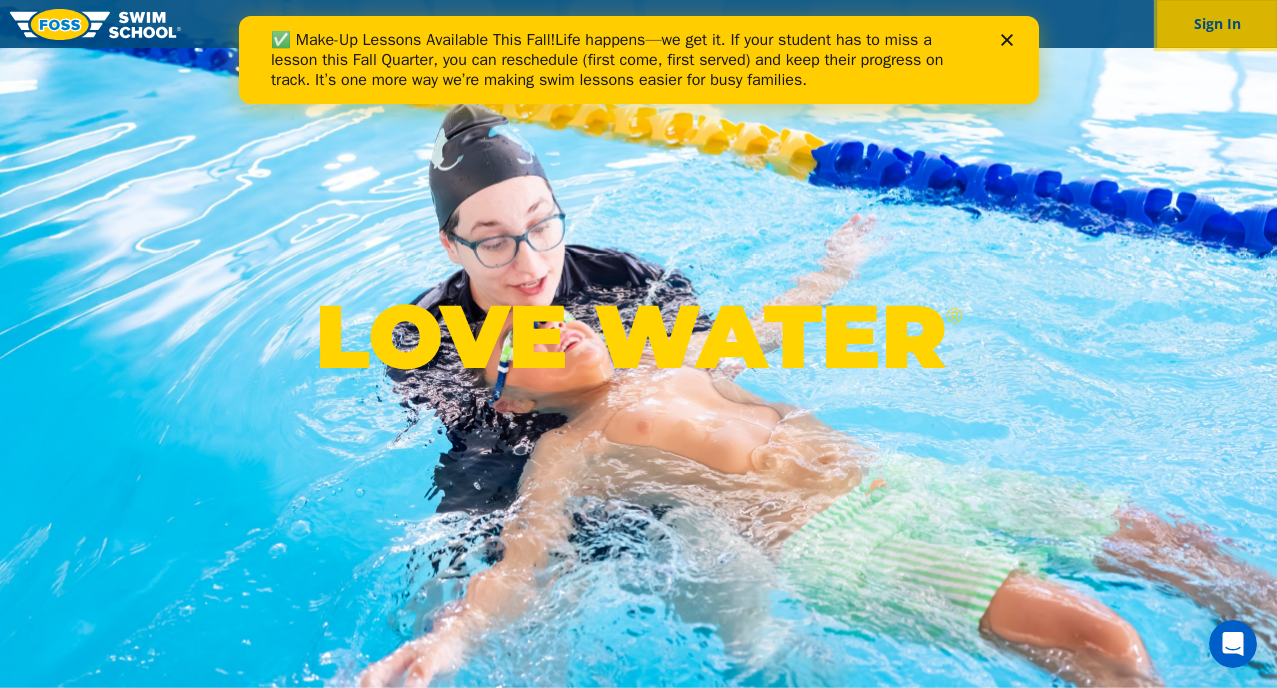 click on "Sign In" at bounding box center (1217, 24) 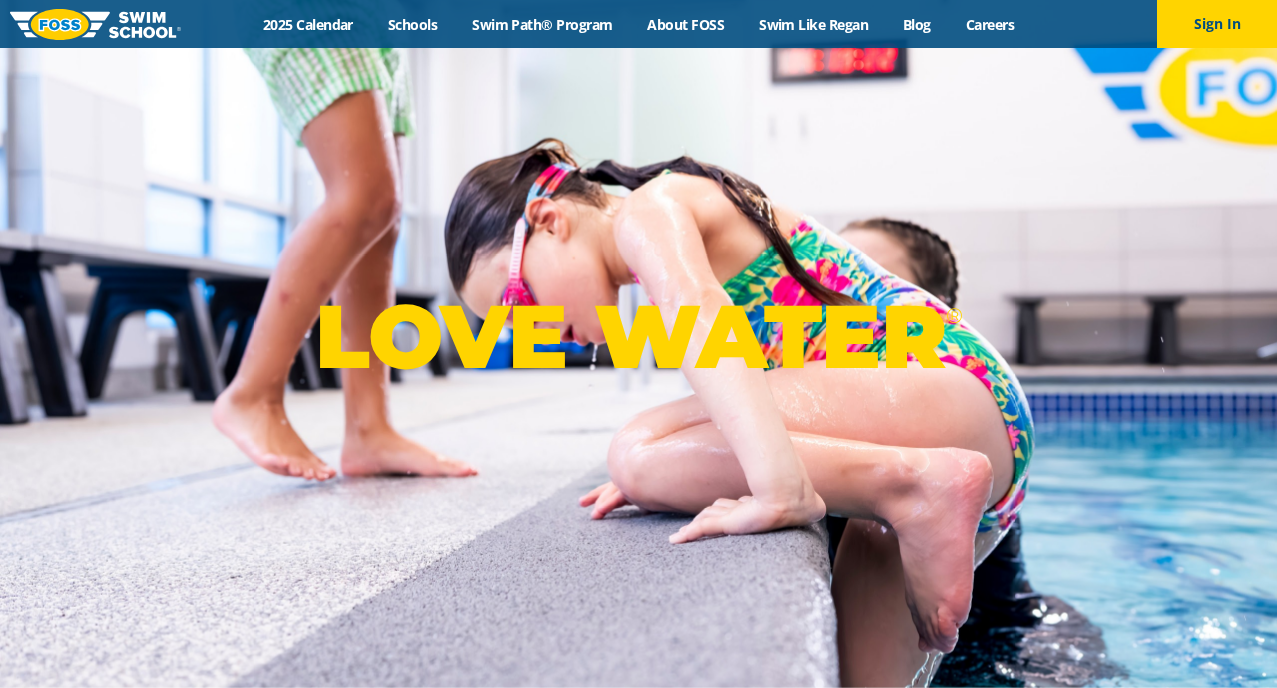 scroll, scrollTop: 0, scrollLeft: 0, axis: both 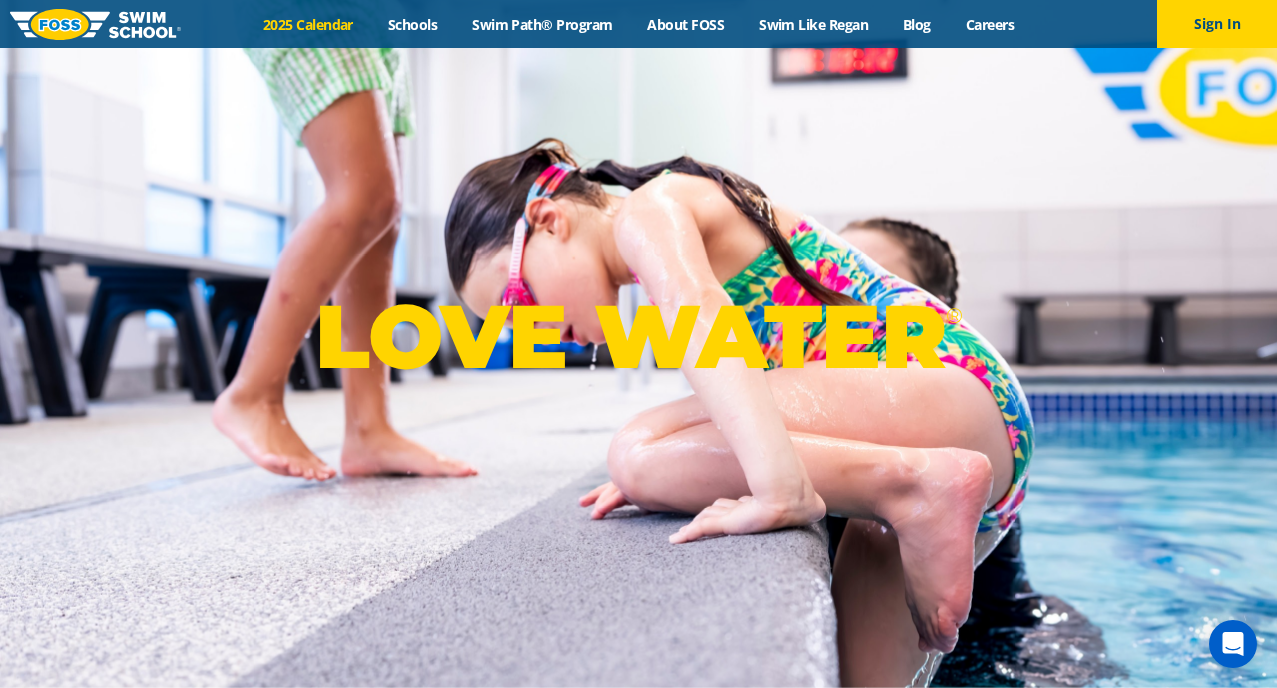 click on "2025 Calendar" at bounding box center (307, 24) 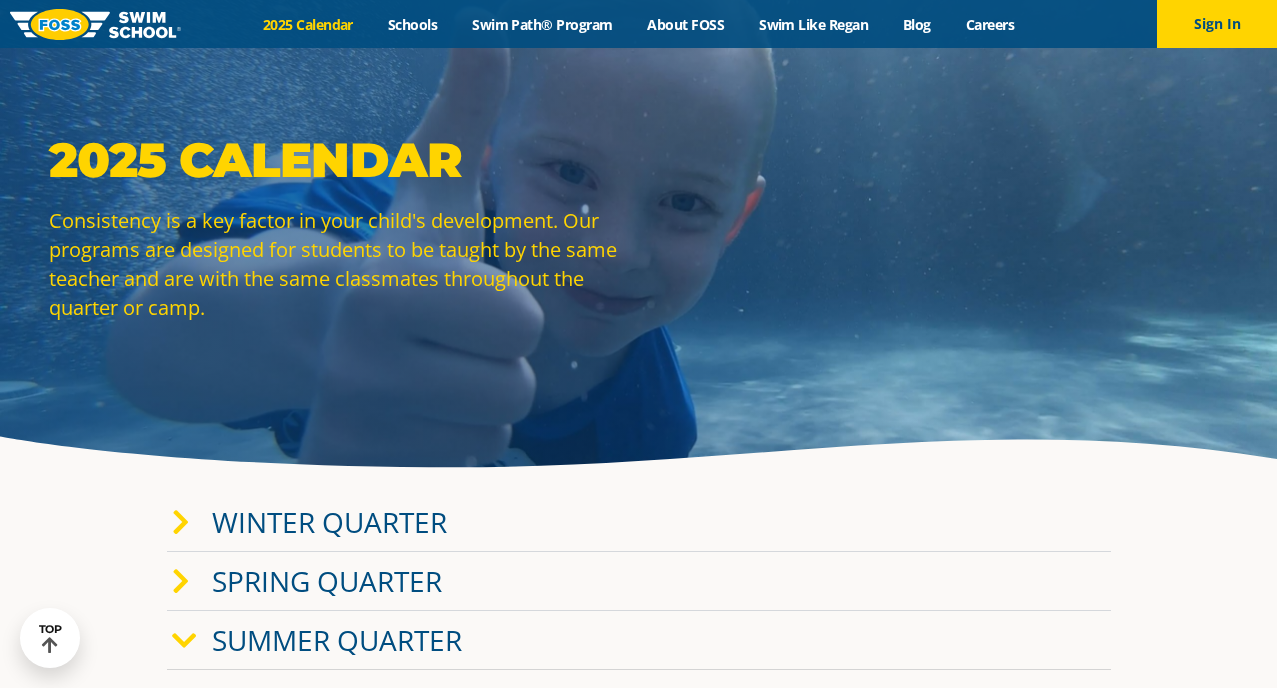 scroll, scrollTop: 0, scrollLeft: 0, axis: both 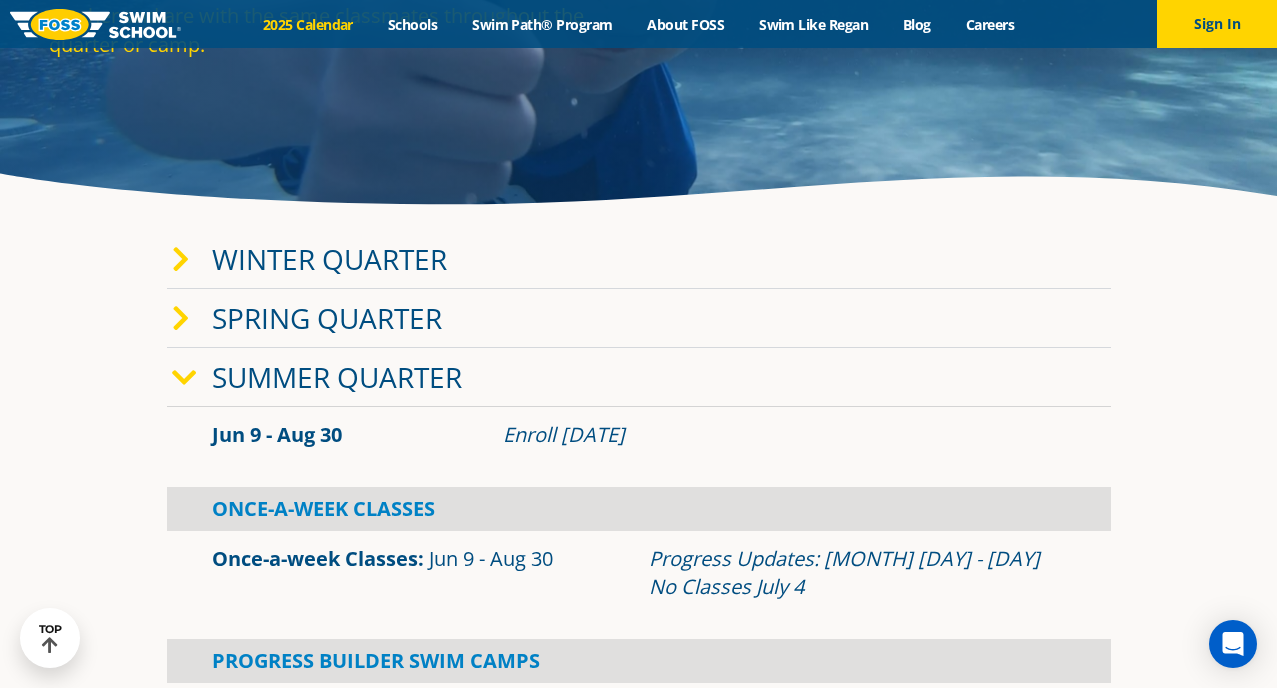 click on "Winter Quarter" at bounding box center (329, 259) 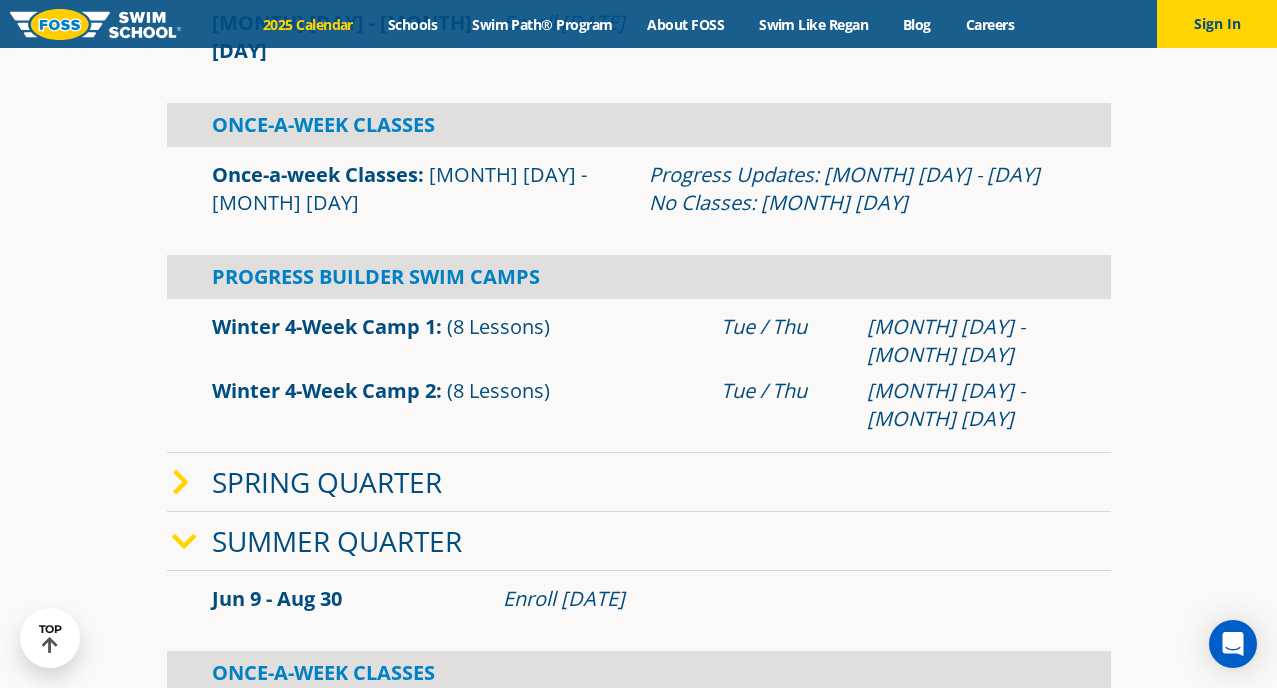 scroll, scrollTop: 0, scrollLeft: 0, axis: both 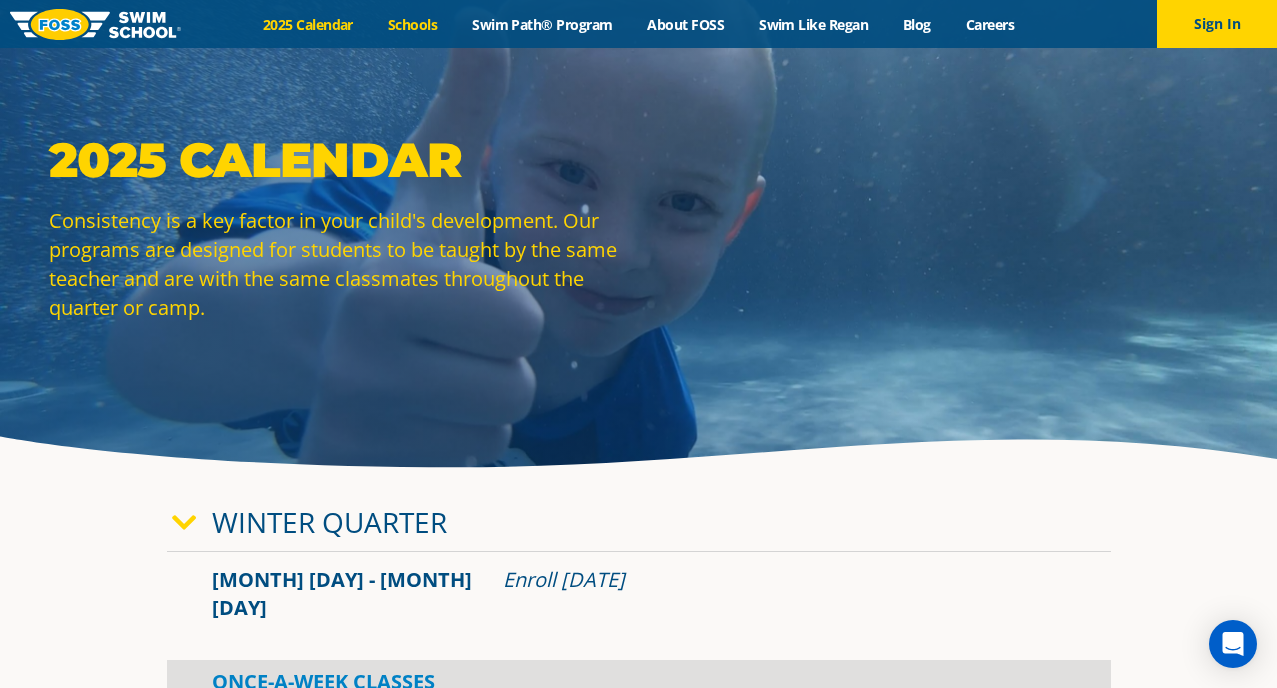 click on "Schools" at bounding box center (412, 24) 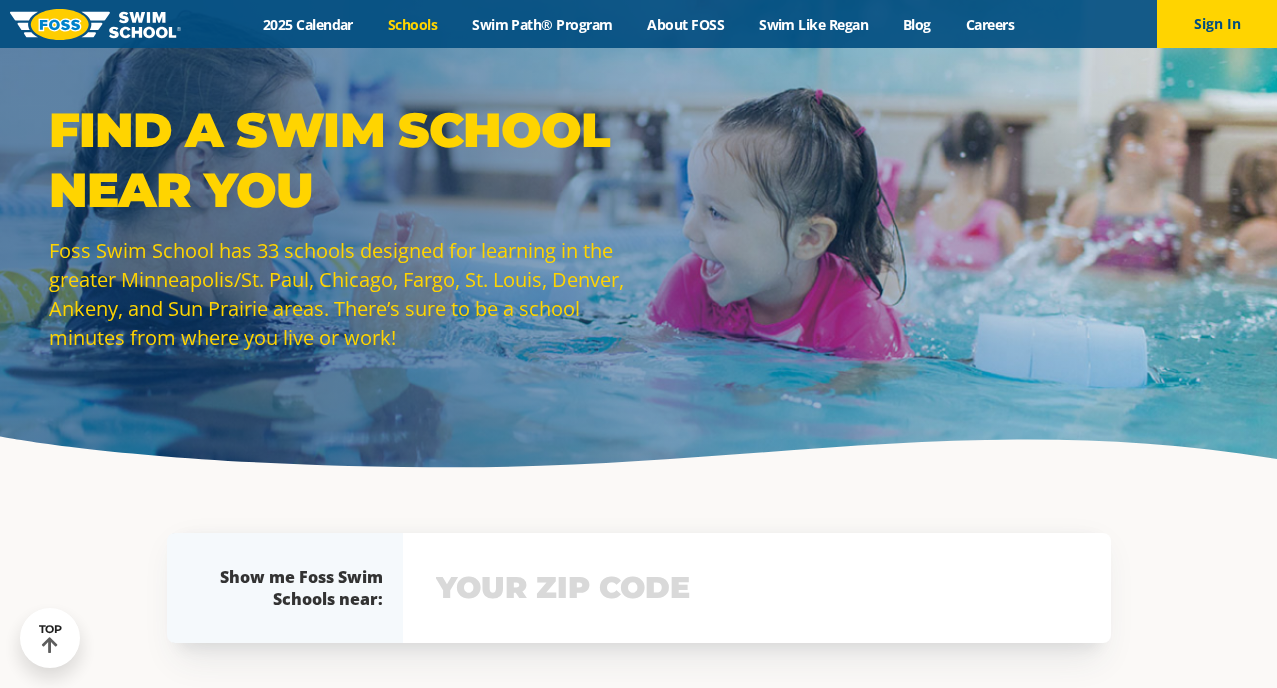 scroll, scrollTop: 318, scrollLeft: 0, axis: vertical 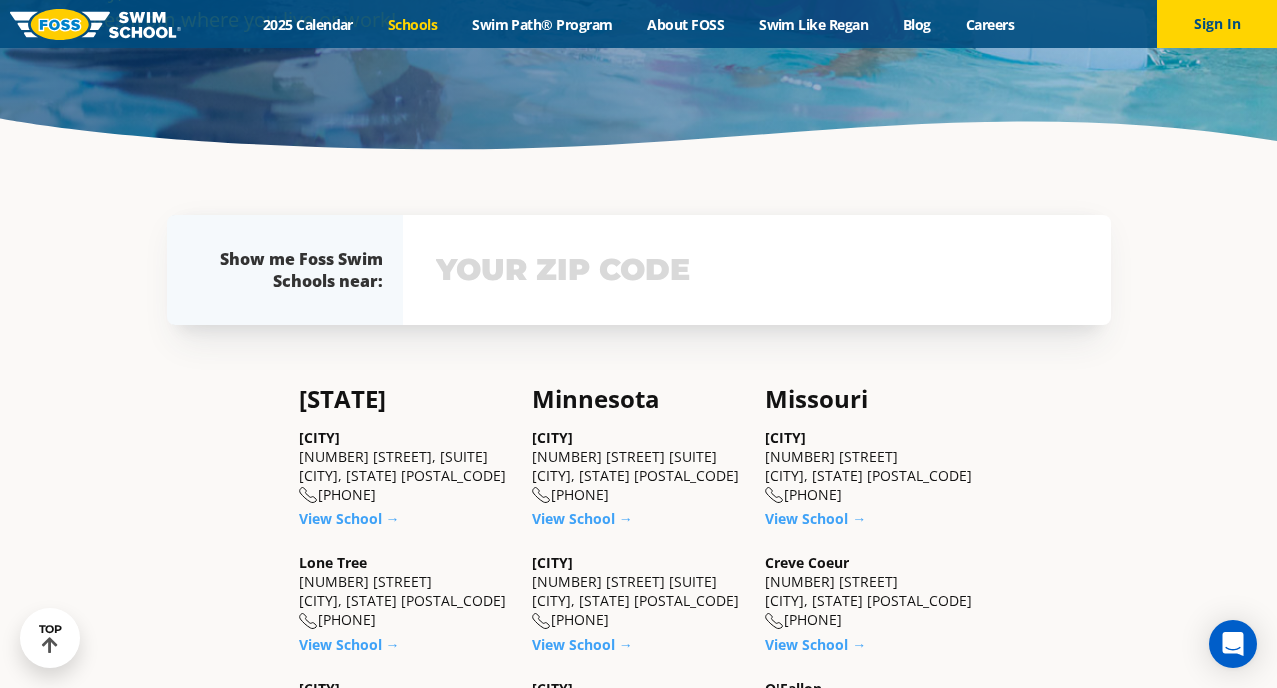 click at bounding box center (757, 270) 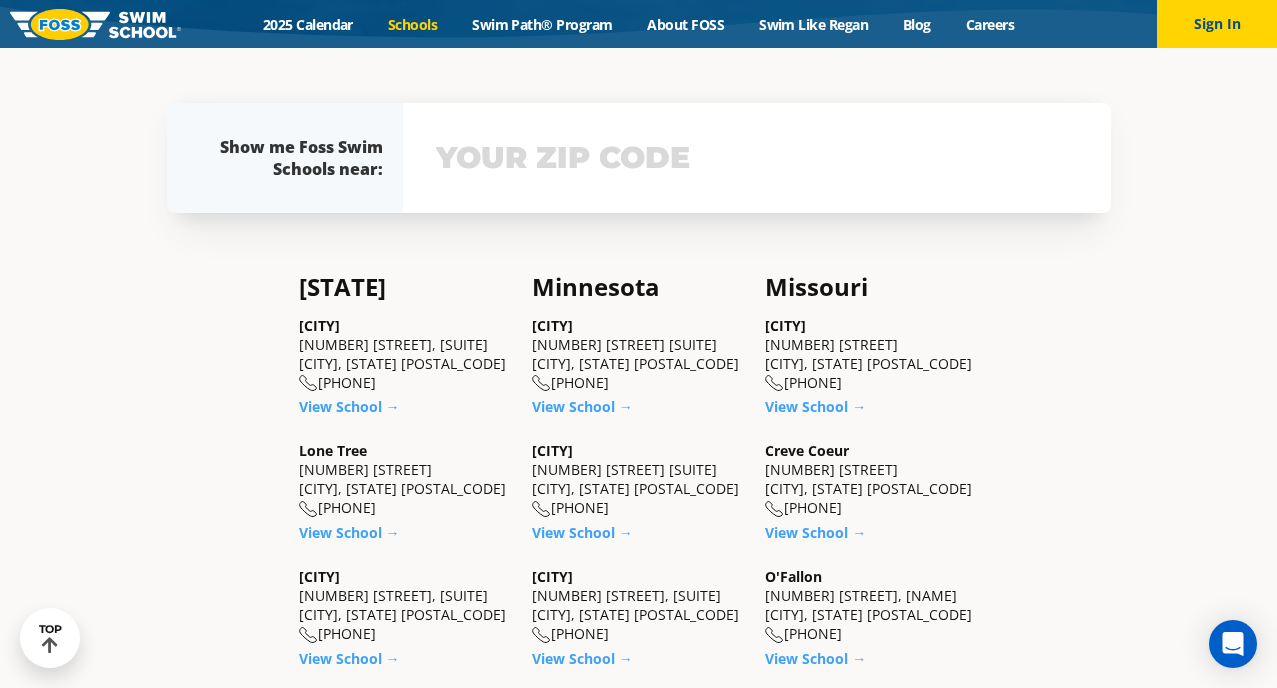 scroll, scrollTop: 432, scrollLeft: 0, axis: vertical 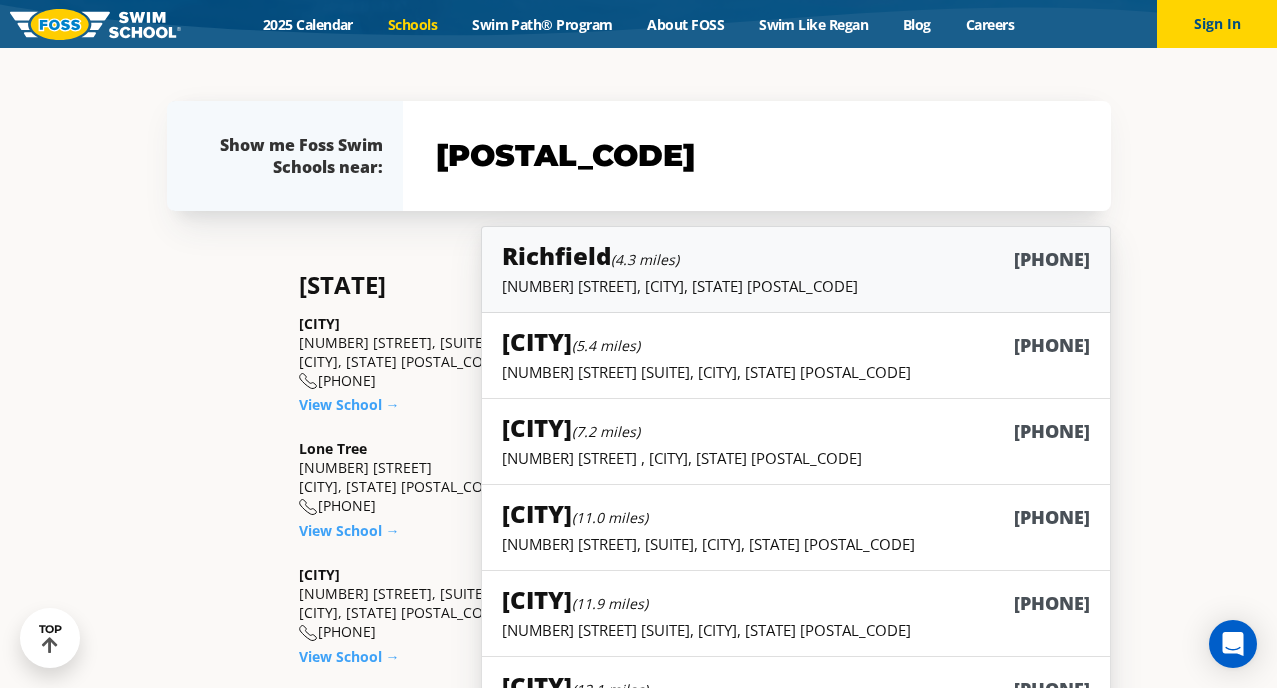 type on "55417" 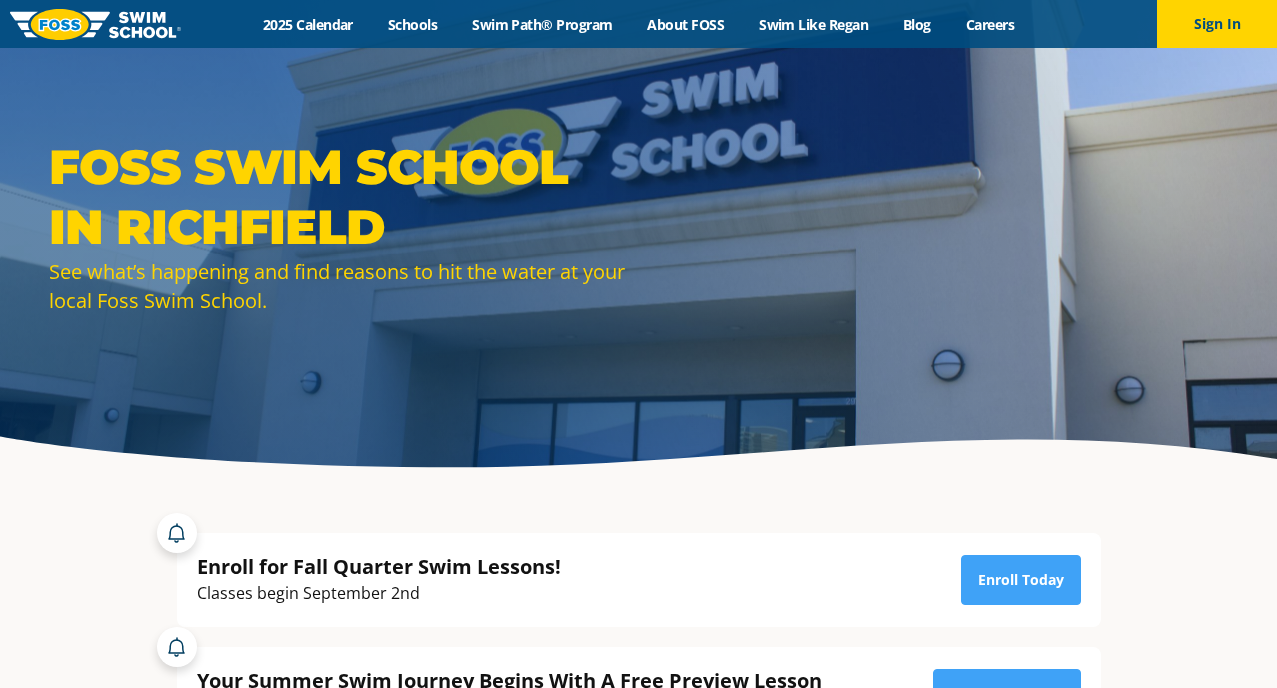 scroll, scrollTop: 0, scrollLeft: 0, axis: both 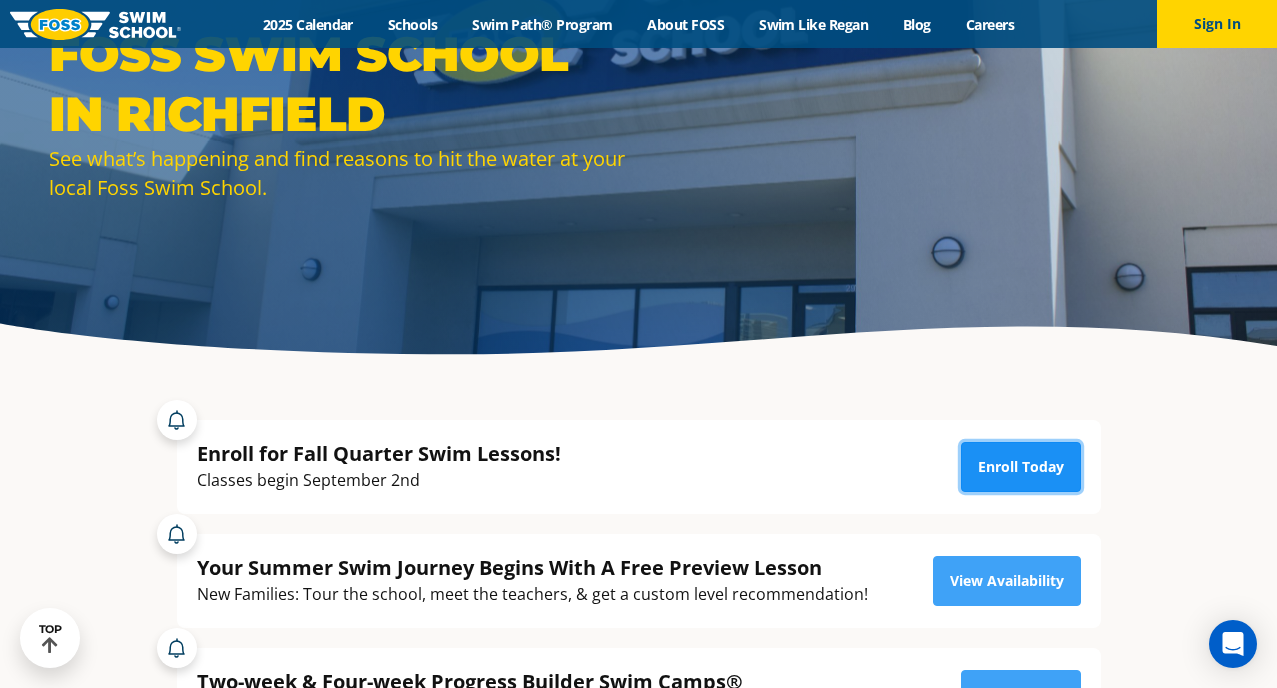 click on "Enroll Today" at bounding box center (1021, 467) 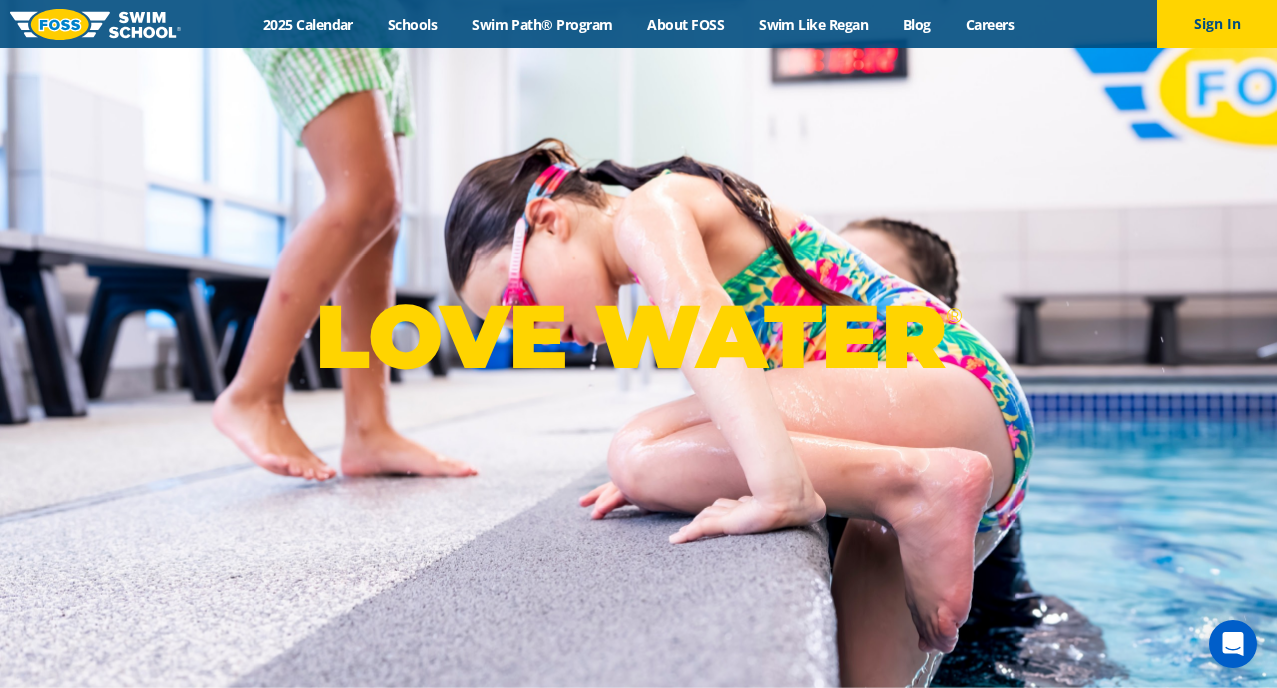 scroll, scrollTop: 0, scrollLeft: 0, axis: both 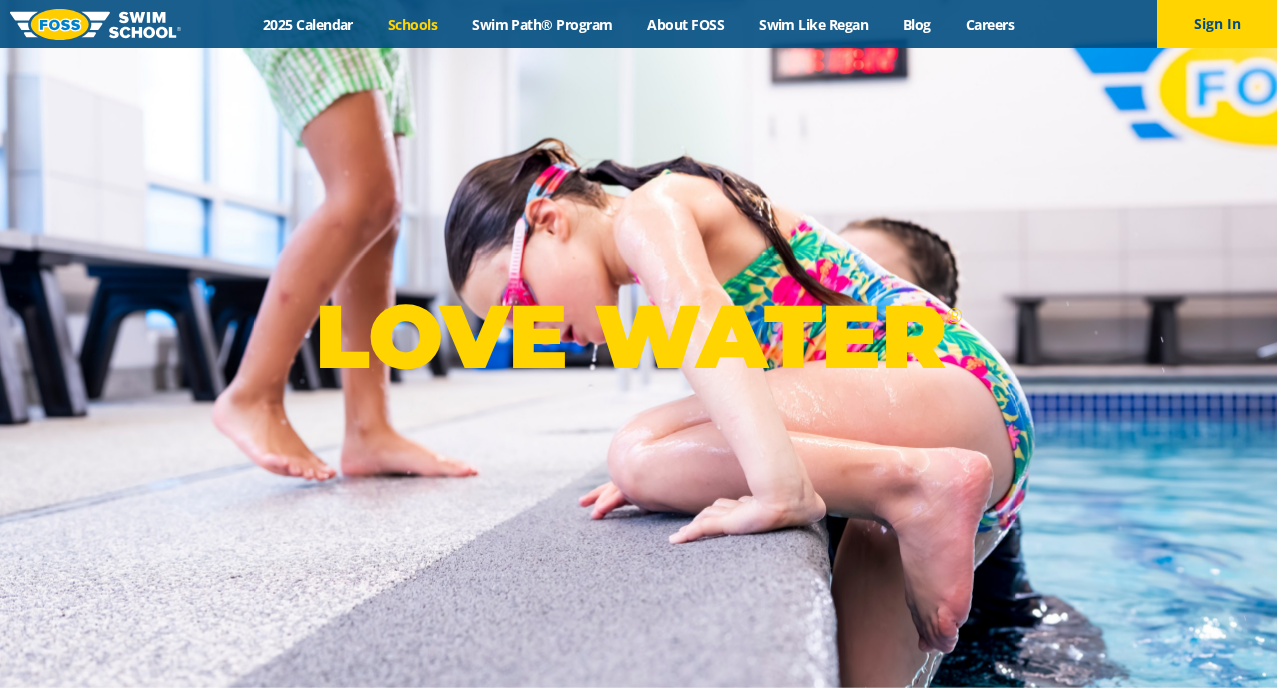 click on "Schools" at bounding box center [412, 24] 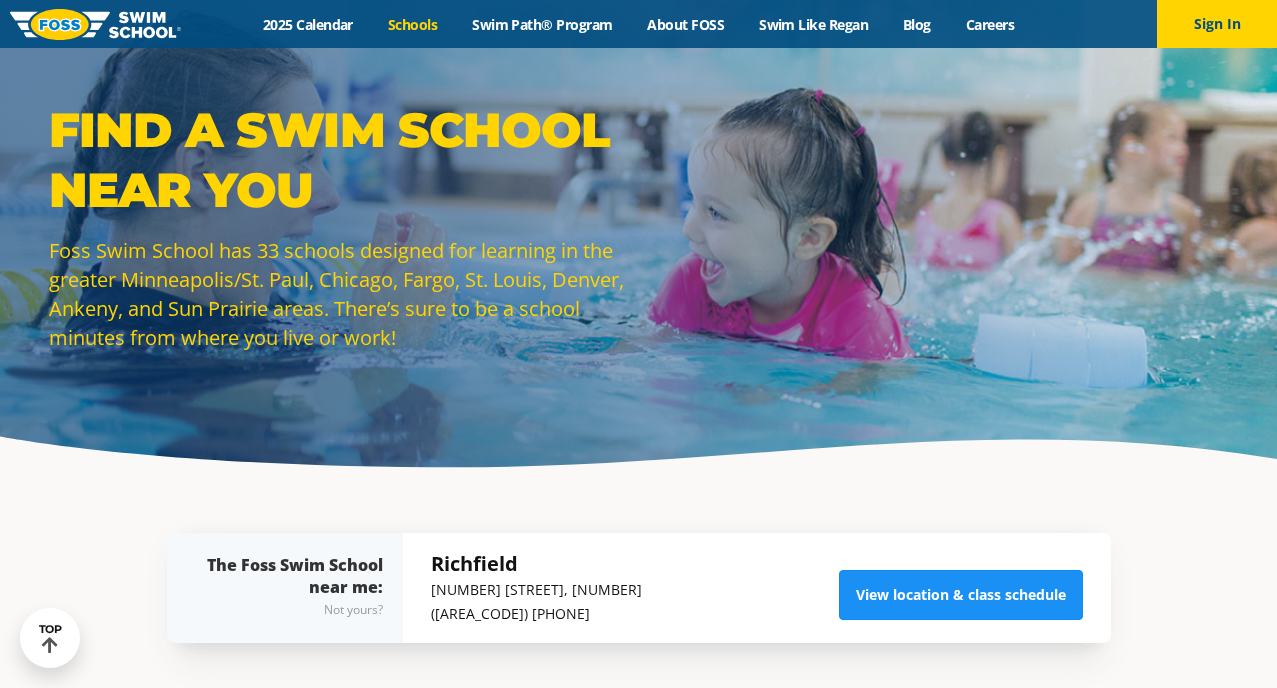 scroll, scrollTop: 165, scrollLeft: 0, axis: vertical 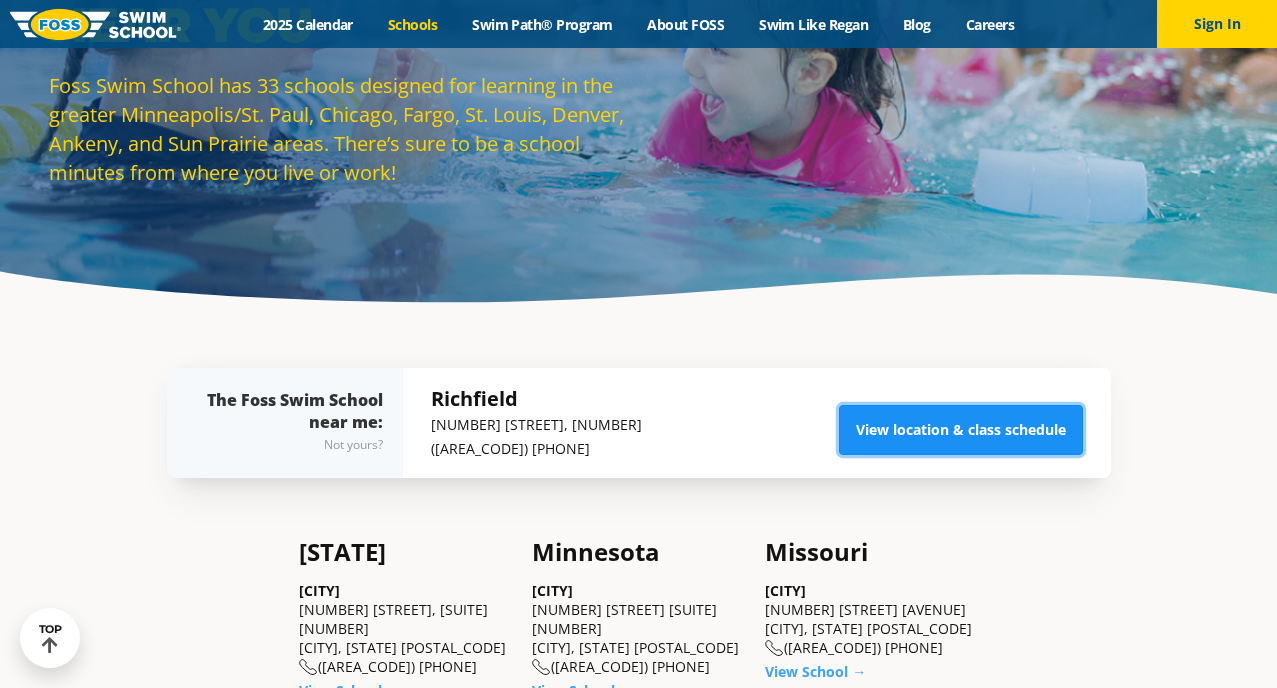 click on "View location & class schedule" at bounding box center (961, 430) 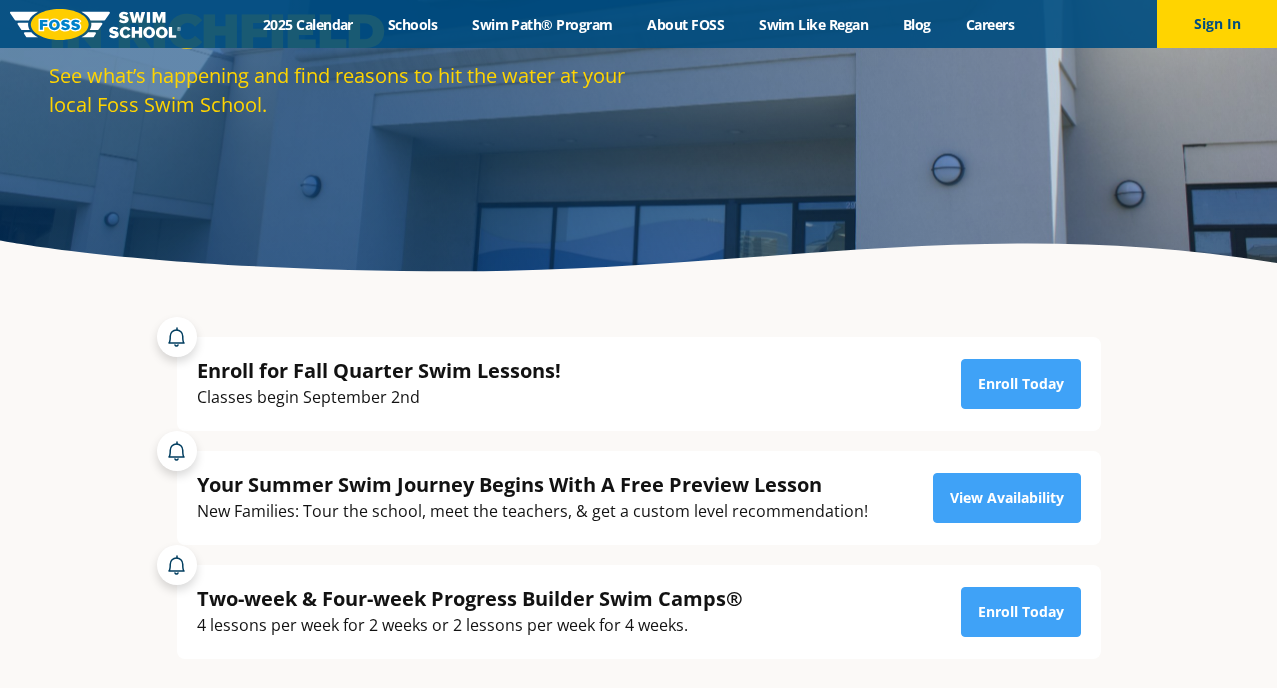 scroll, scrollTop: 196, scrollLeft: 0, axis: vertical 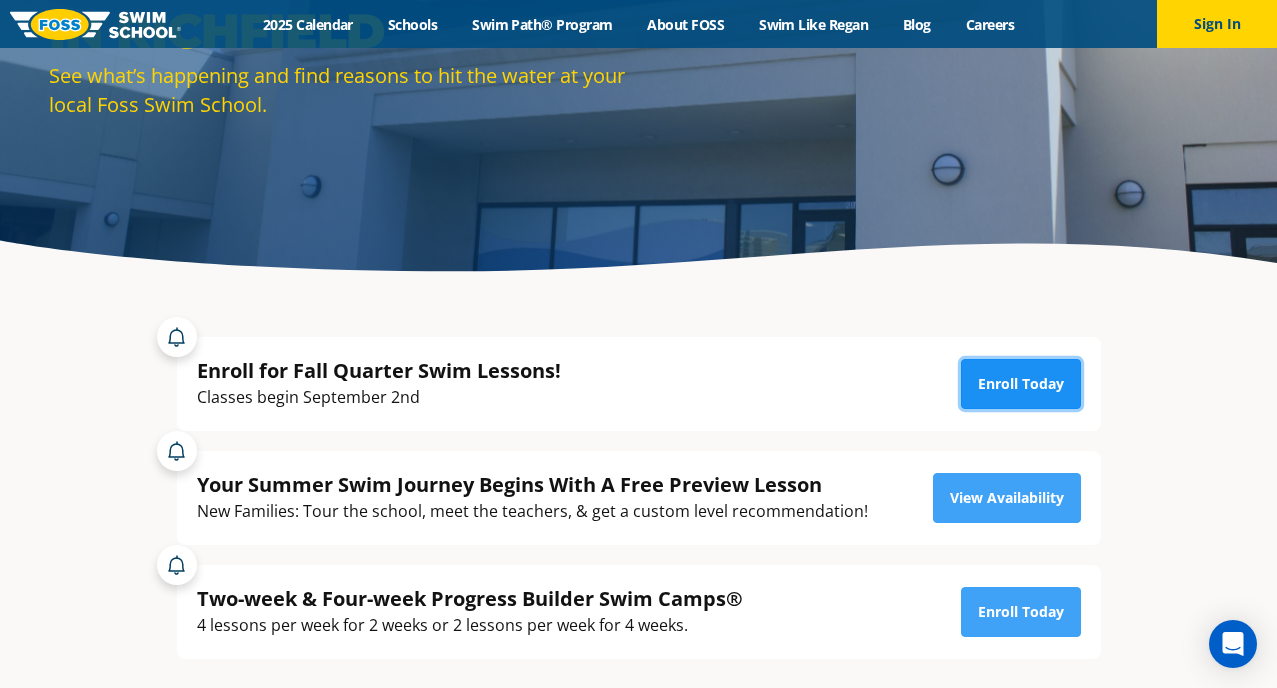 click on "Enroll Today" at bounding box center [1021, 384] 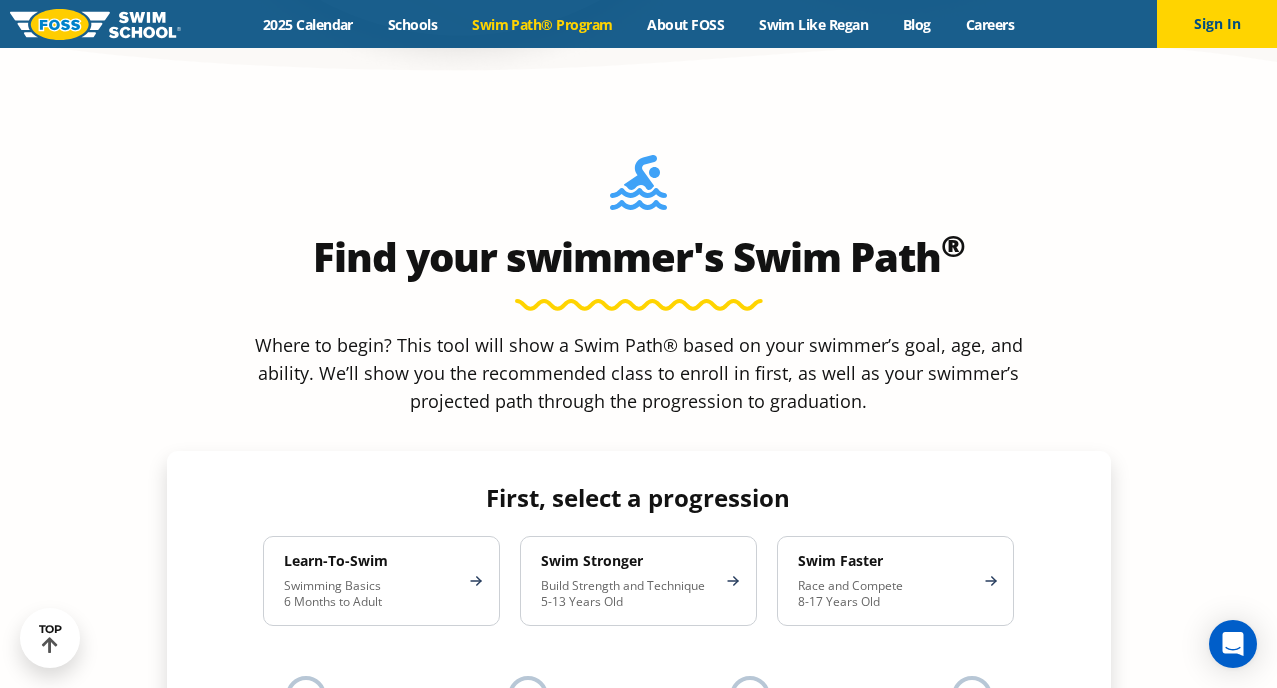 scroll, scrollTop: 1616, scrollLeft: 0, axis: vertical 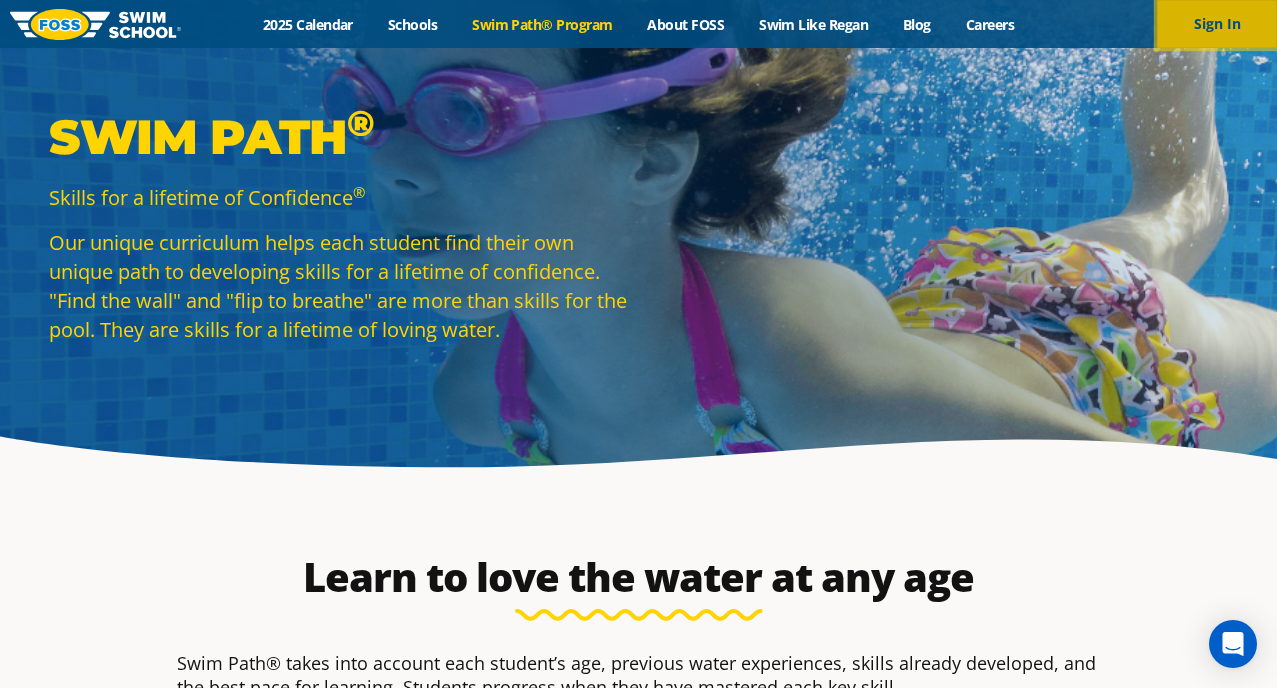 click on "Sign In" at bounding box center (1217, 24) 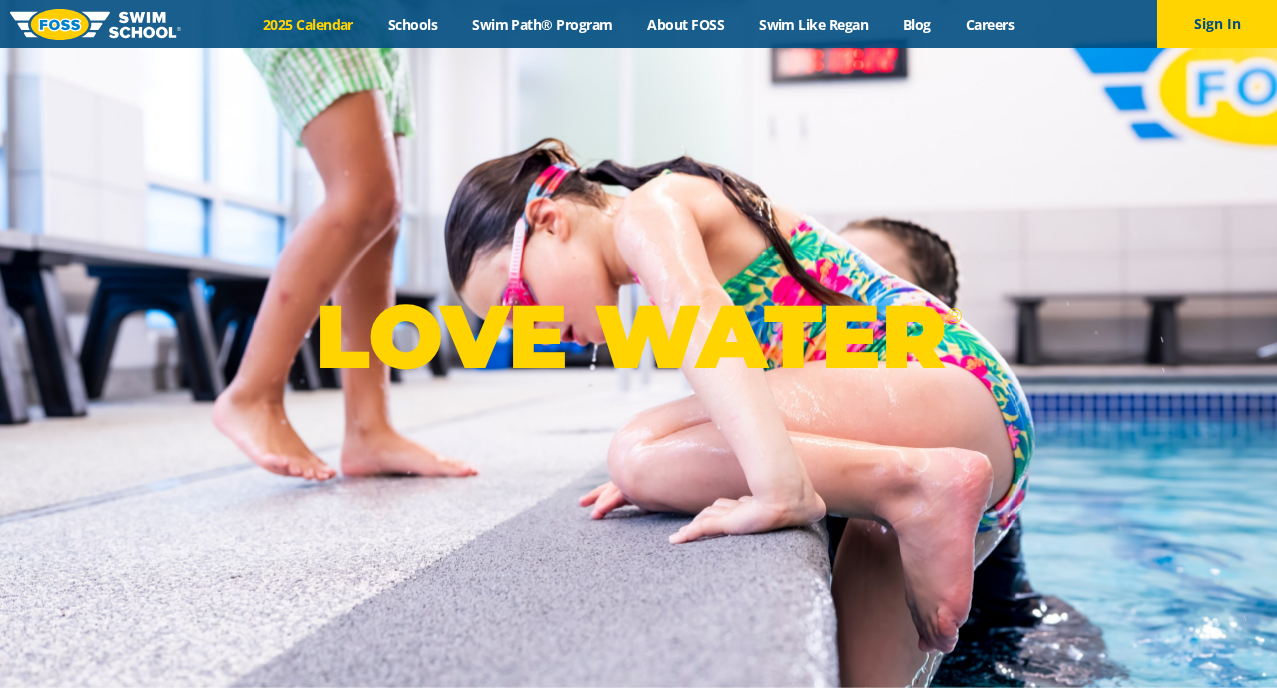scroll, scrollTop: 0, scrollLeft: 0, axis: both 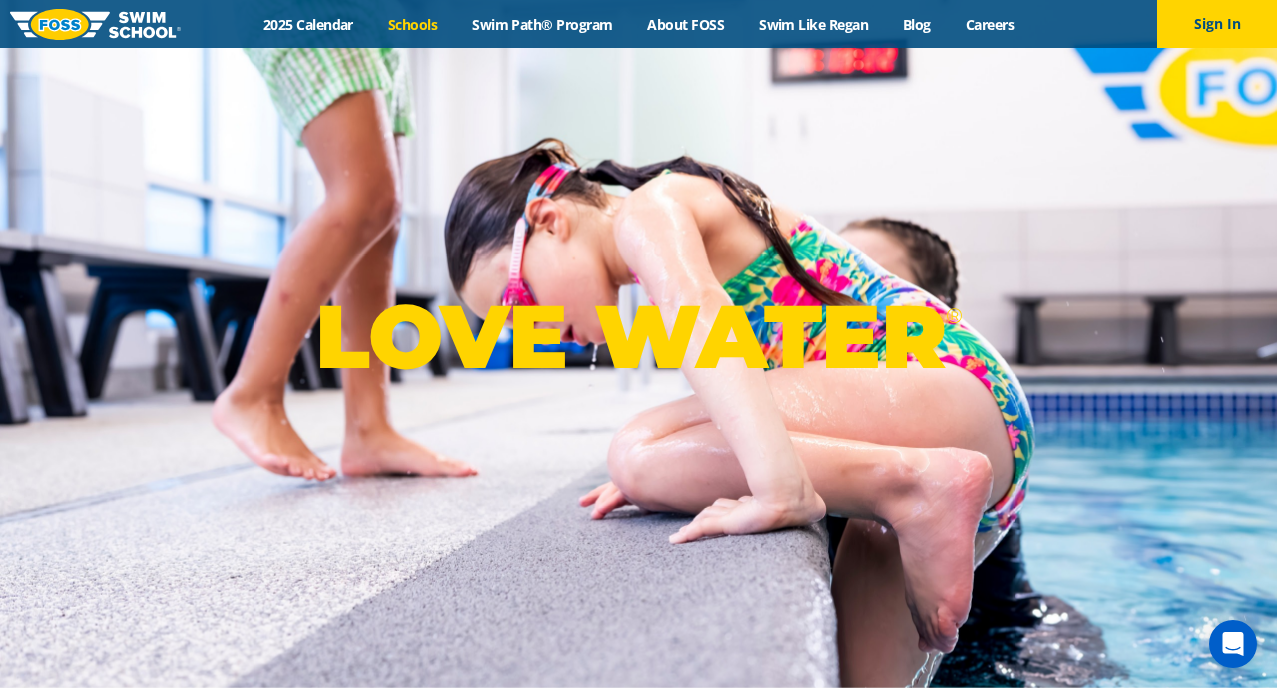 click on "Schools" at bounding box center (412, 24) 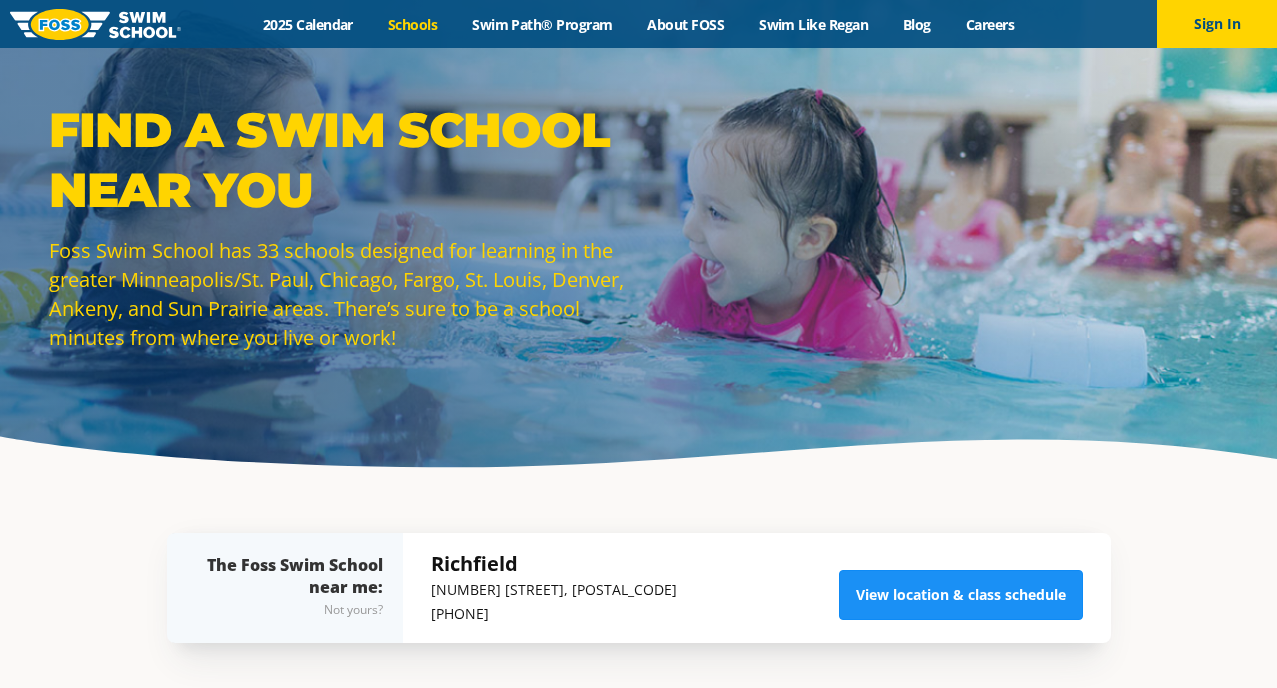 scroll, scrollTop: 35, scrollLeft: 0, axis: vertical 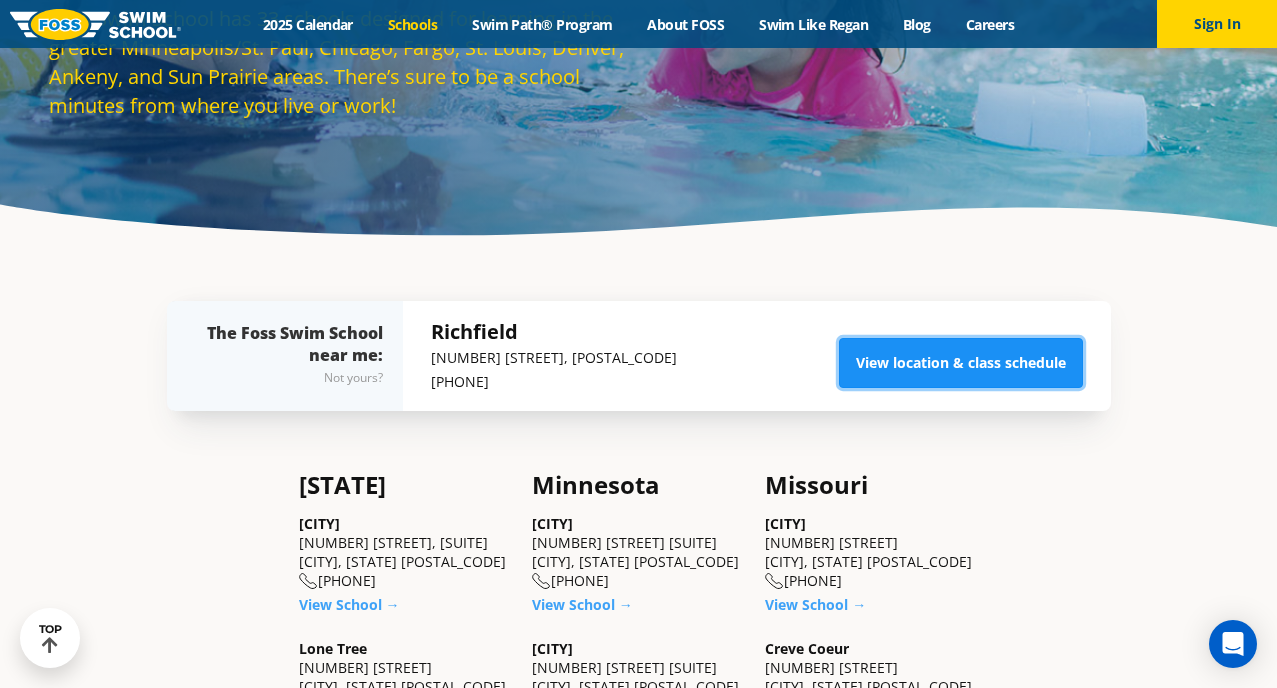 click on "View location & class schedule" at bounding box center (961, 363) 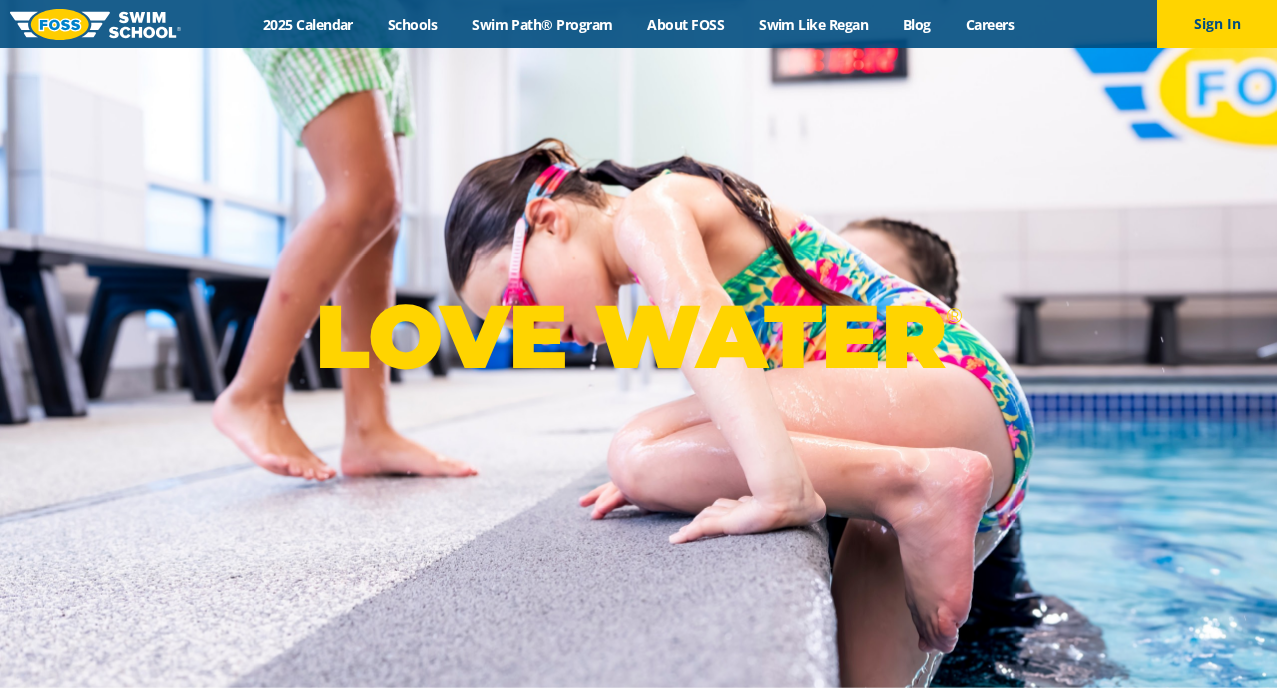 click on "Sign In" at bounding box center (1217, 24) 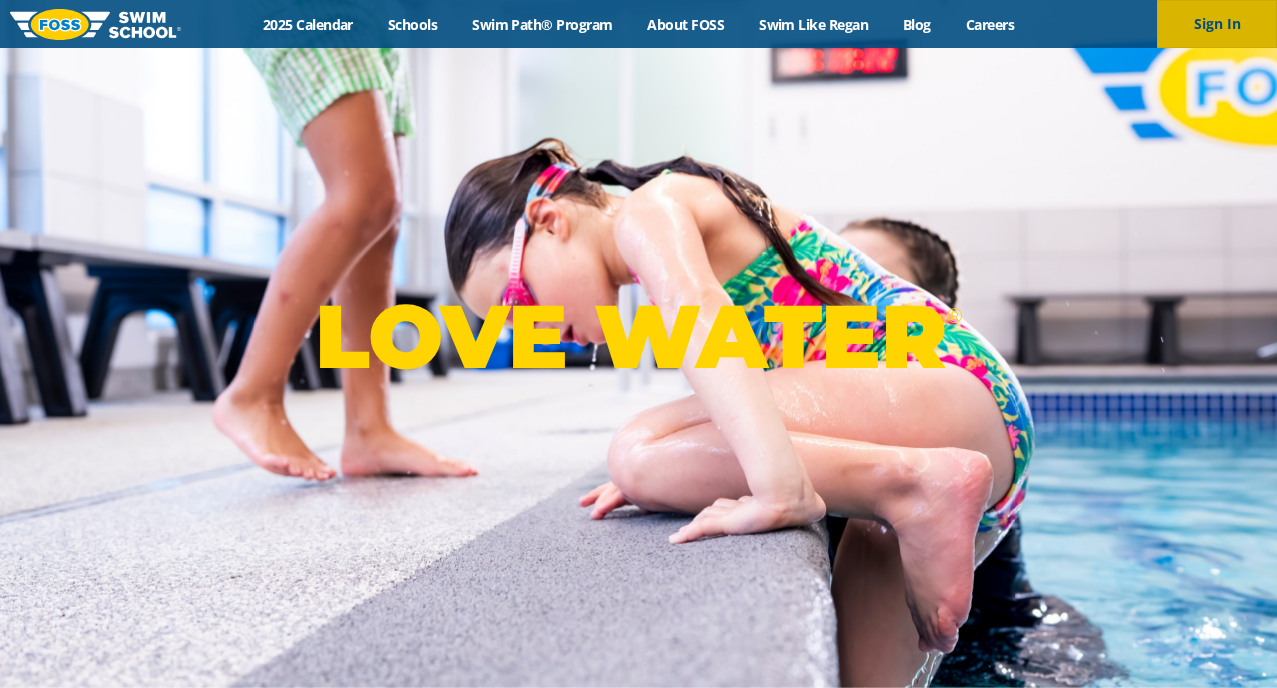 scroll, scrollTop: 0, scrollLeft: 0, axis: both 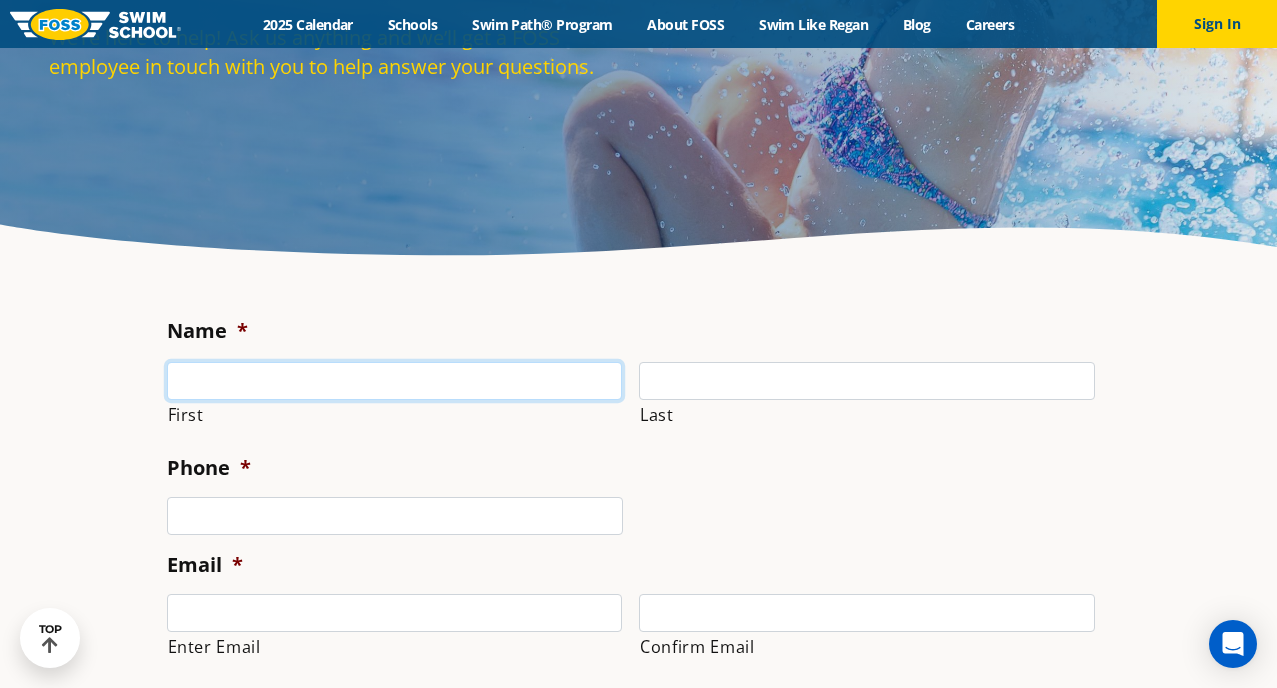 click on "First" at bounding box center [395, 381] 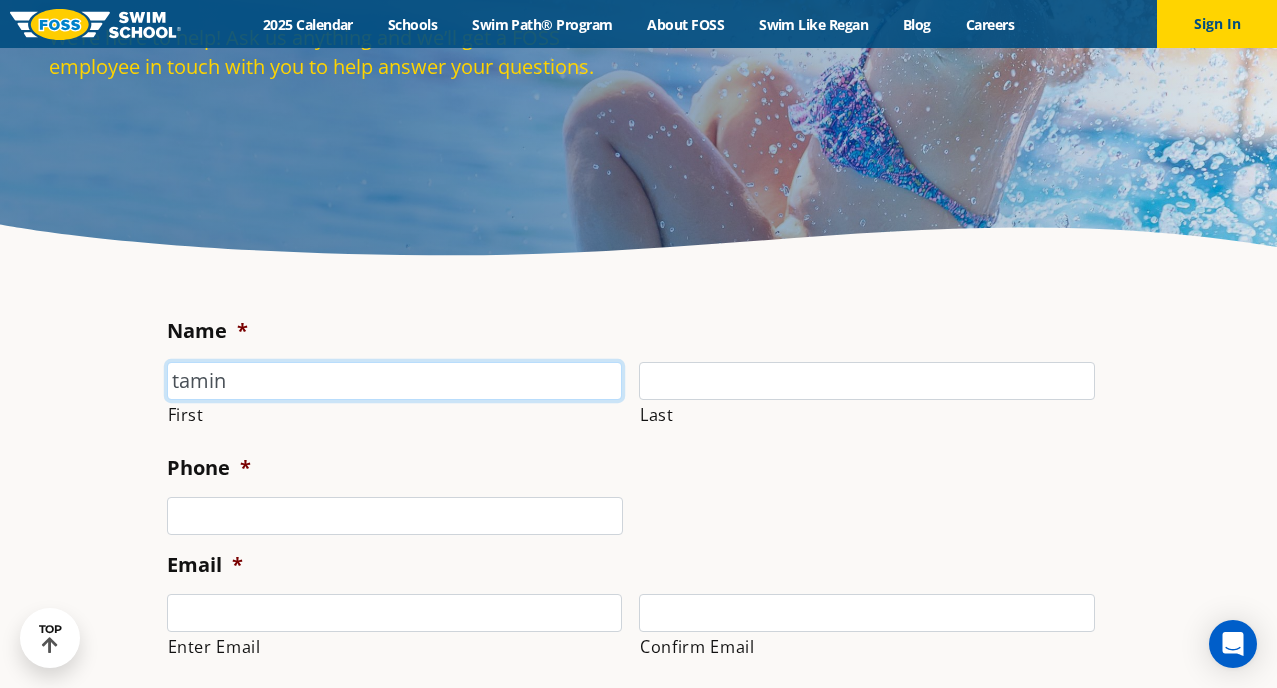 type on "tamin" 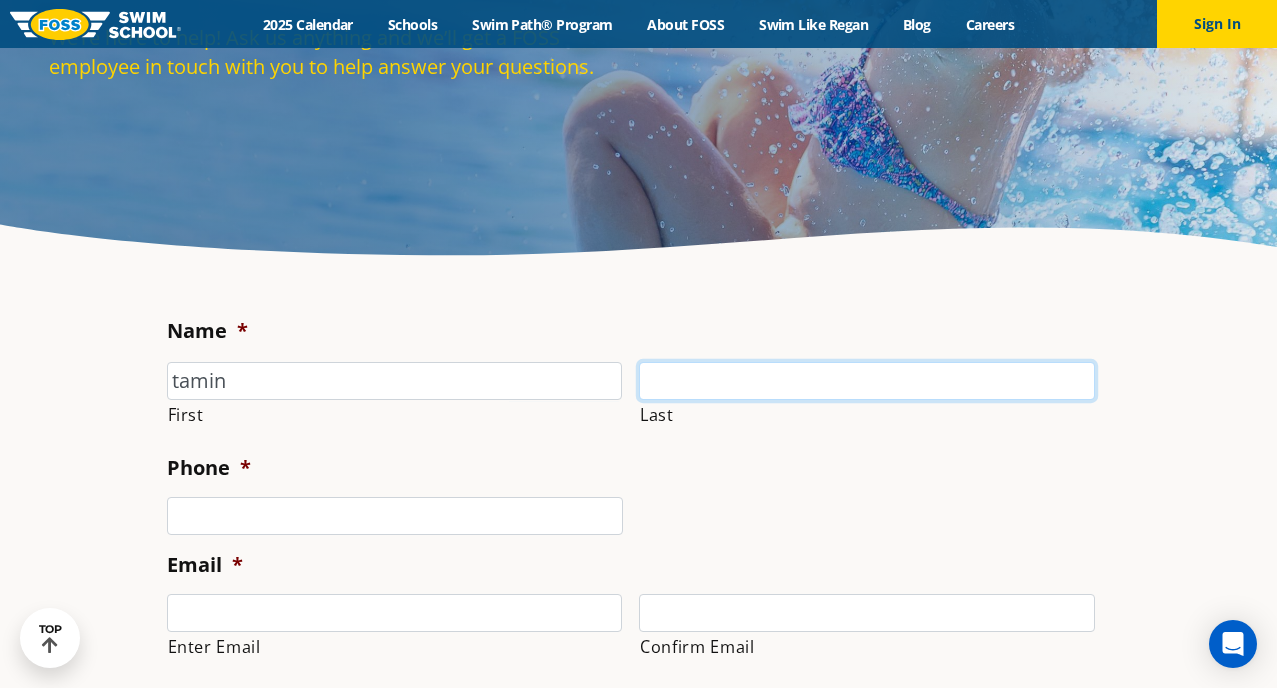 click on "Last" at bounding box center [867, 381] 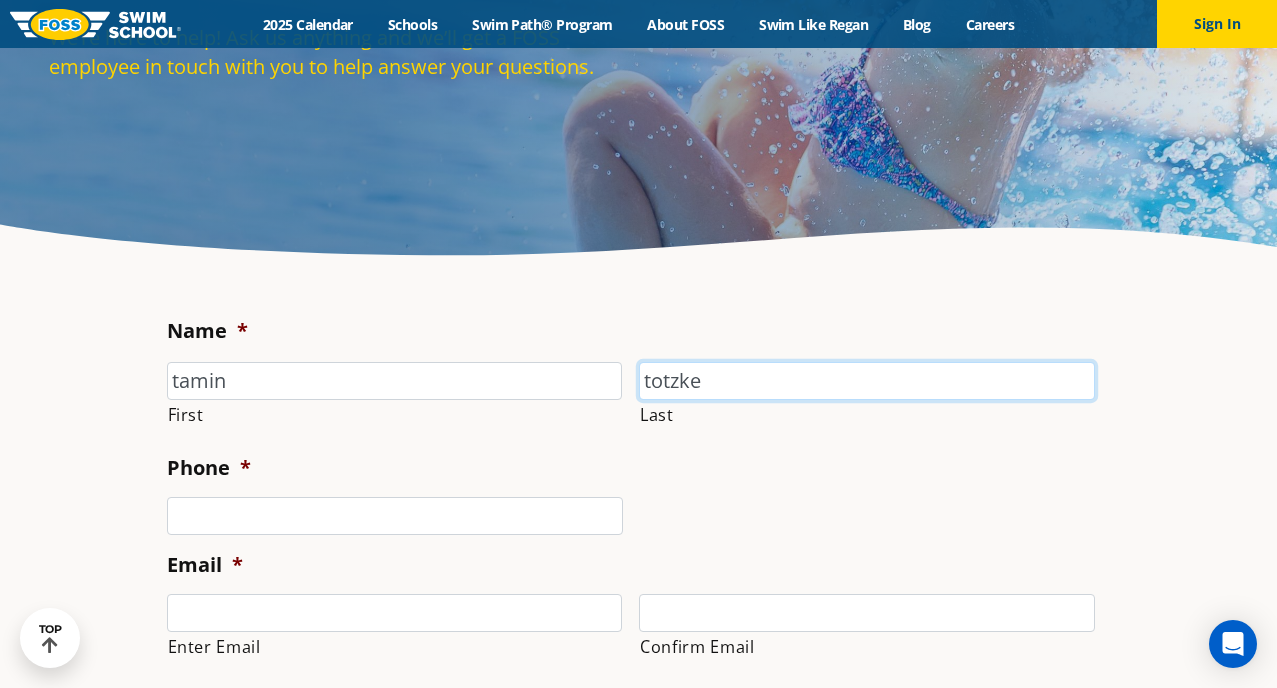 type on "totzke" 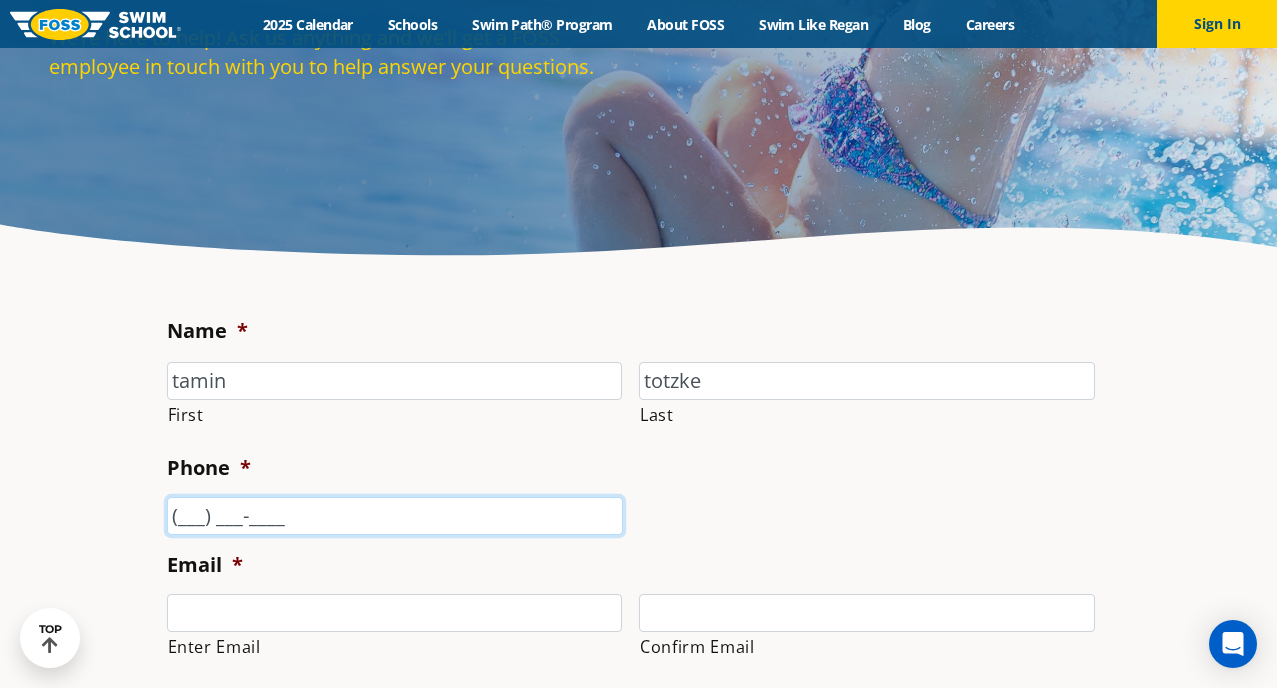 click on "(___) ___-____" at bounding box center (395, 516) 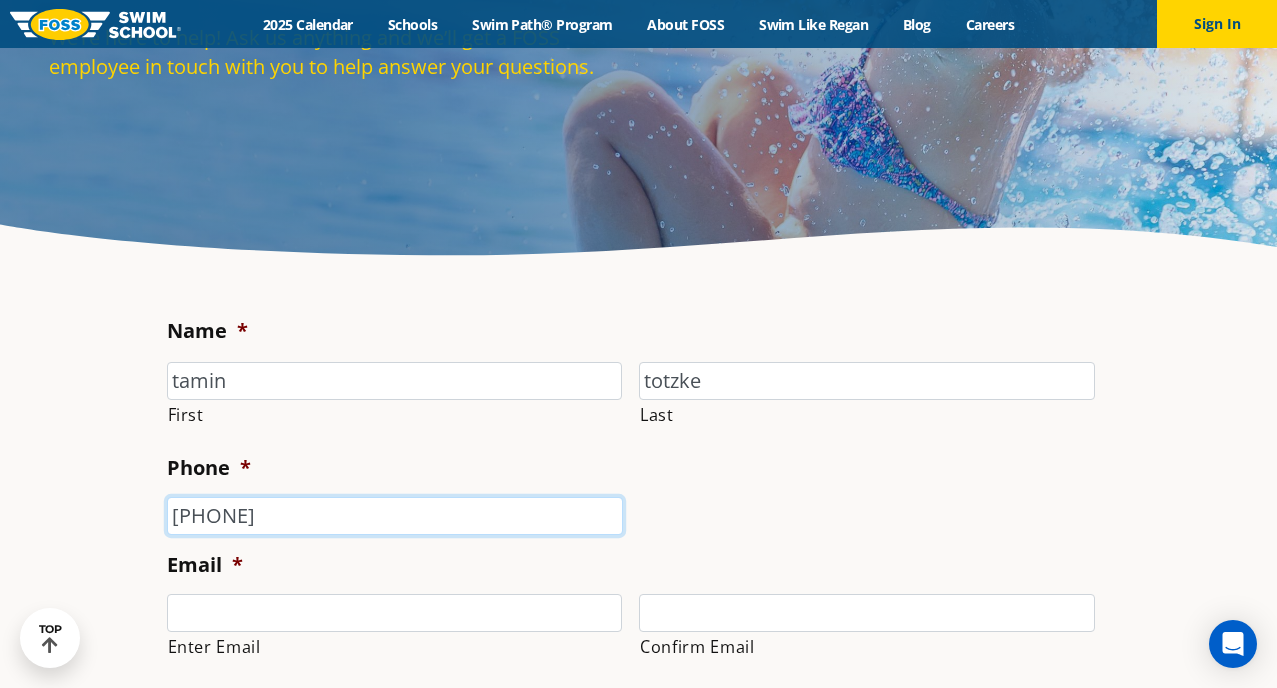 type on "(612) 554-9304" 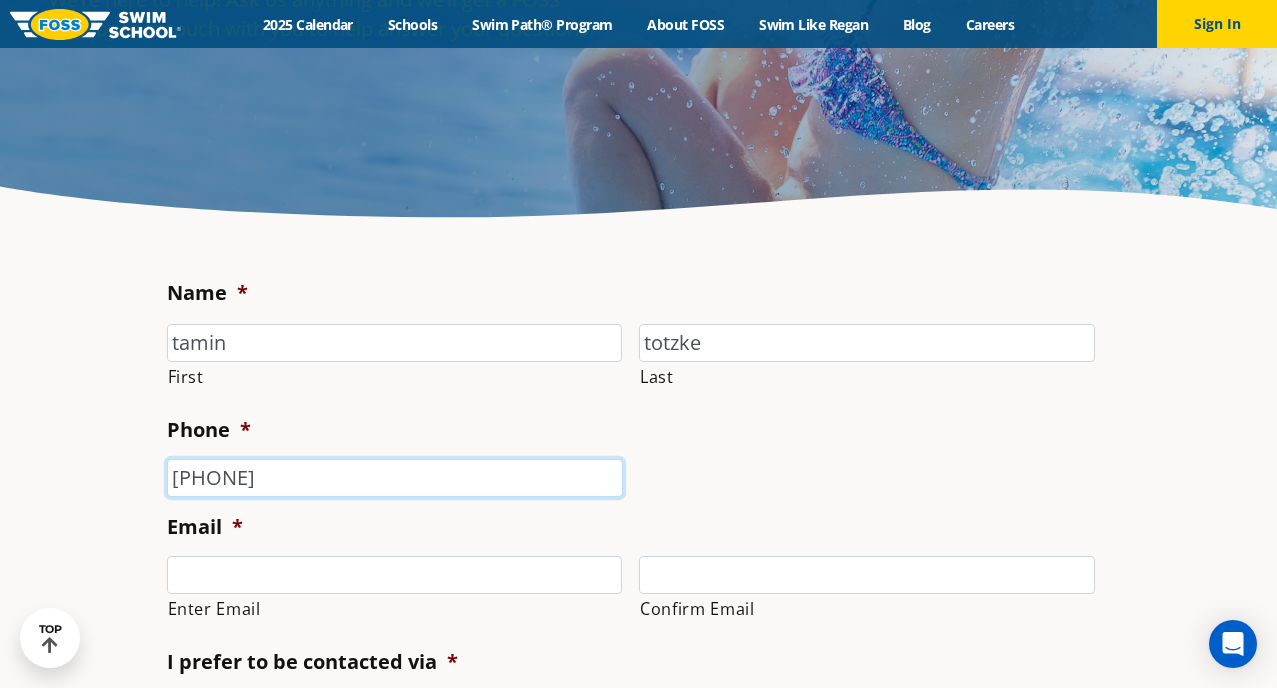scroll, scrollTop: 284, scrollLeft: 0, axis: vertical 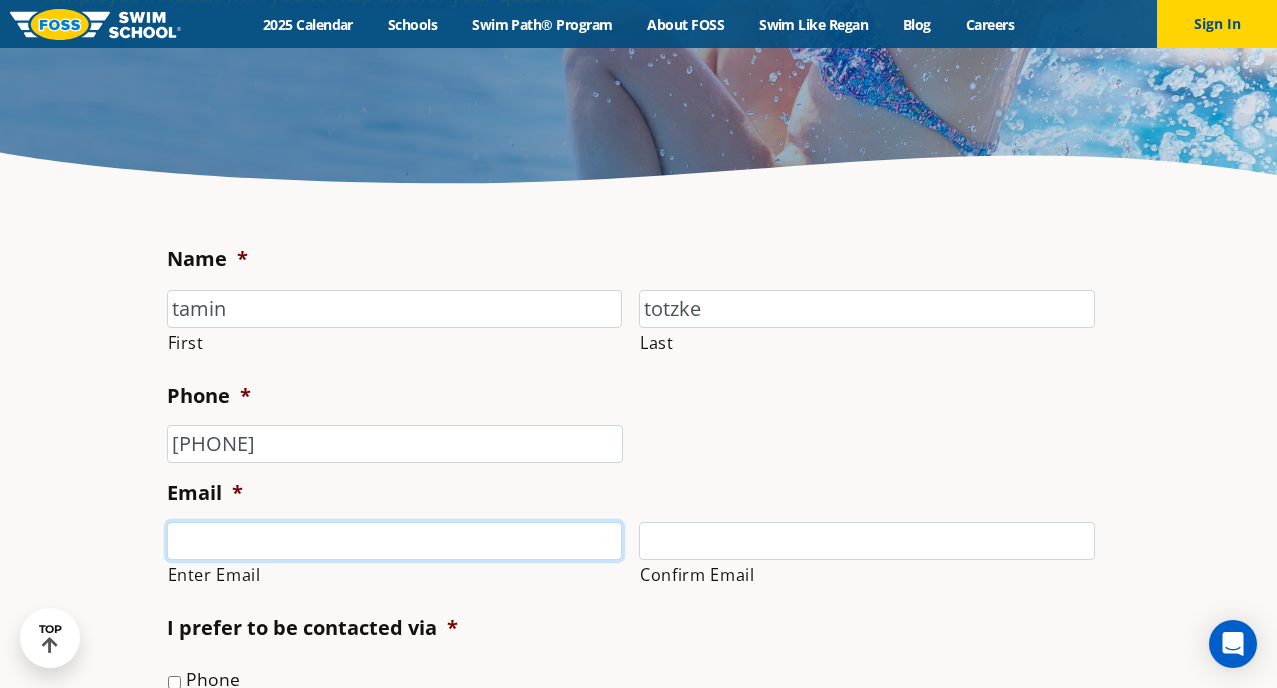 click on "Enter Email" at bounding box center (395, 541) 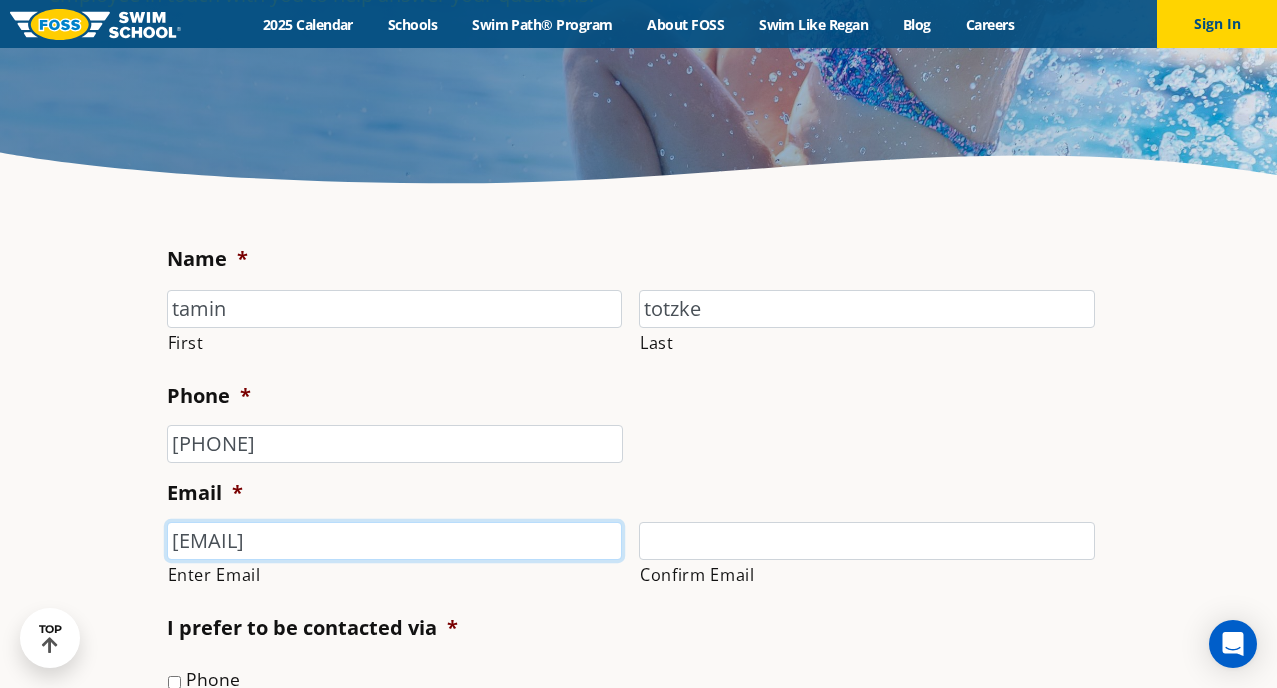 type on "tamin@tamintotzke.com" 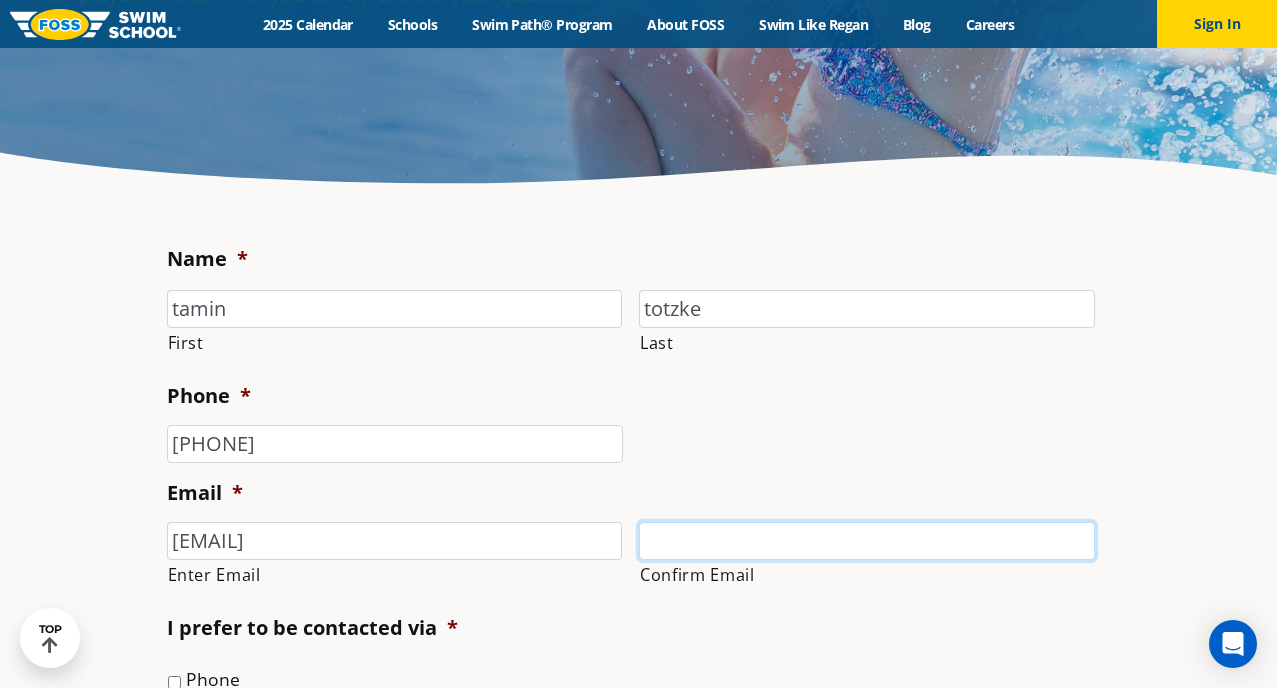 click on "Confirm Email" at bounding box center (867, 541) 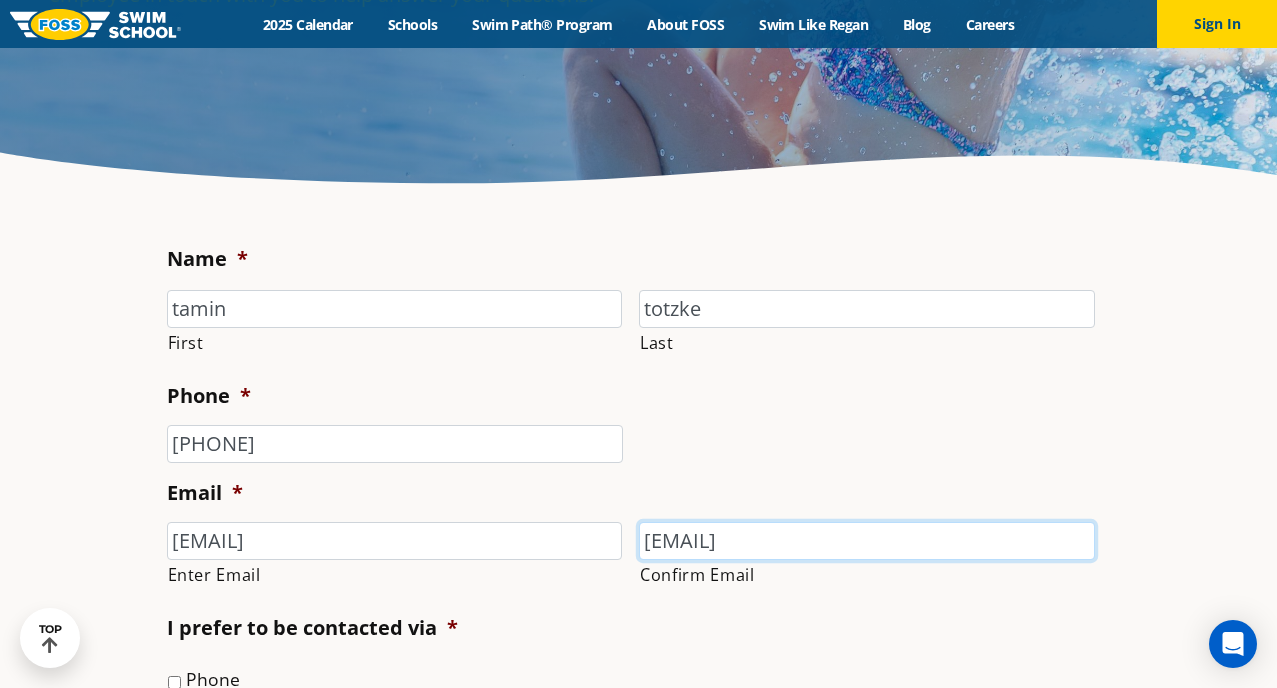 type on "tamin@tamintotzke.com" 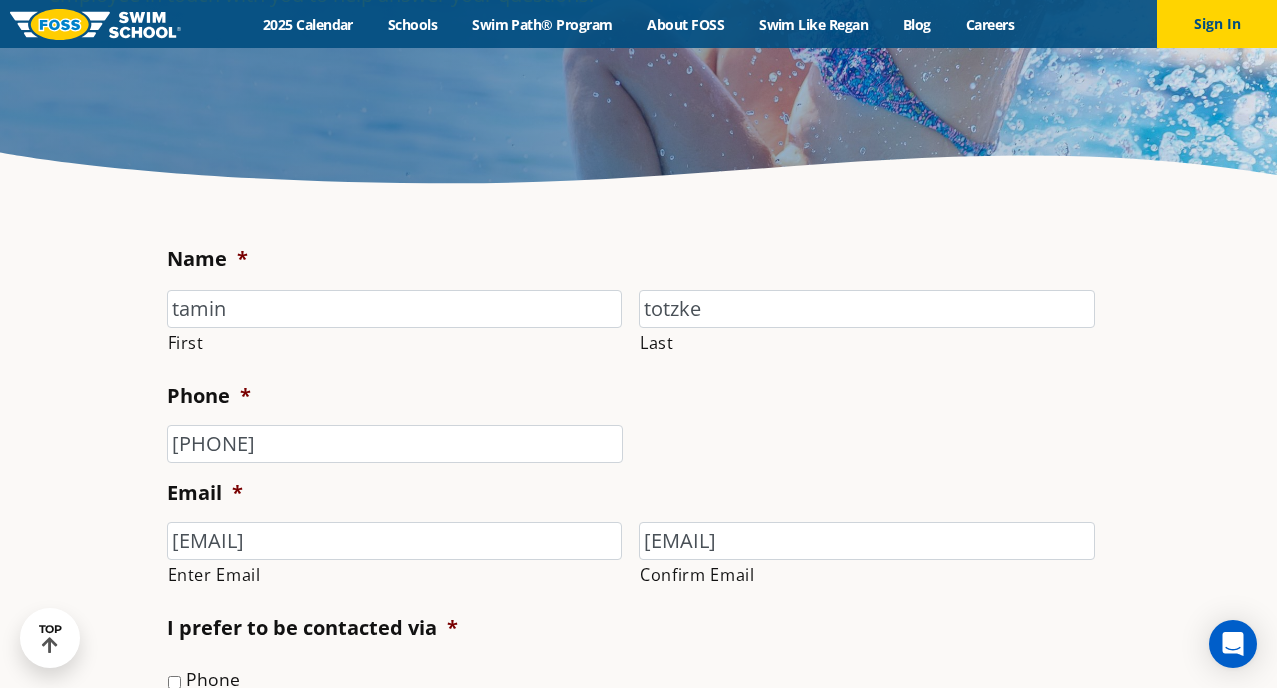 click on "I prefer to be contacted via *
Phone
Email" at bounding box center (639, 671) 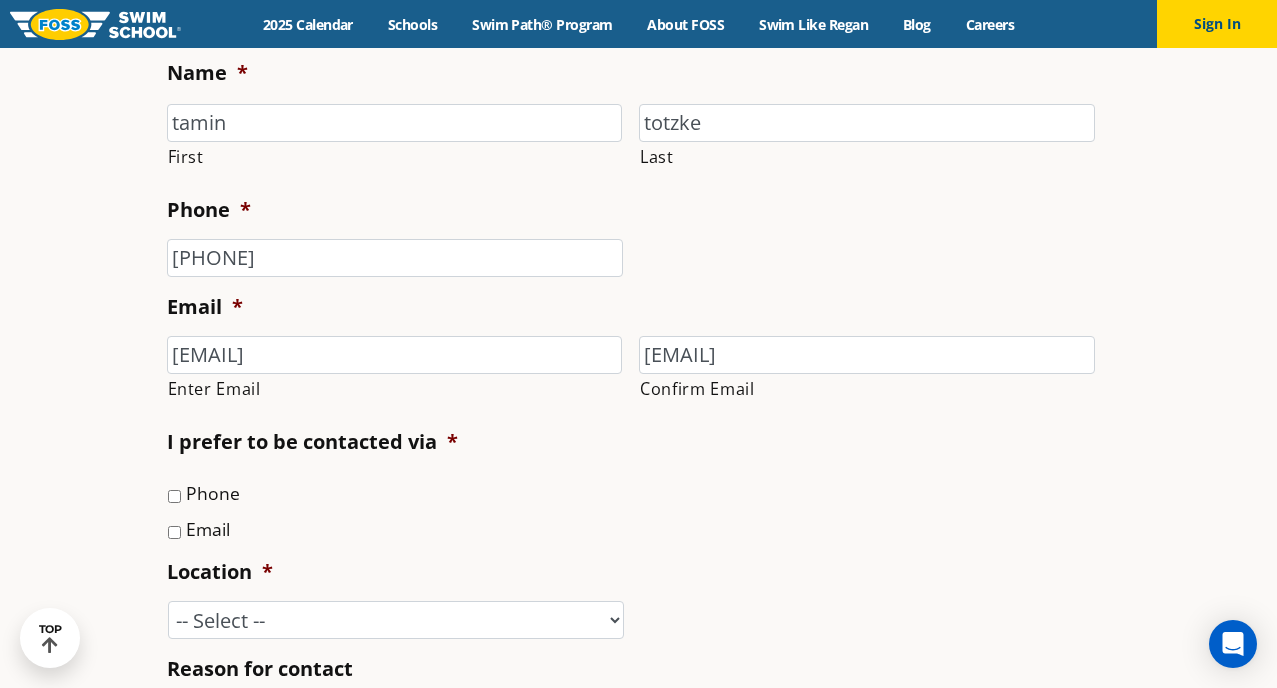 scroll, scrollTop: 475, scrollLeft: 0, axis: vertical 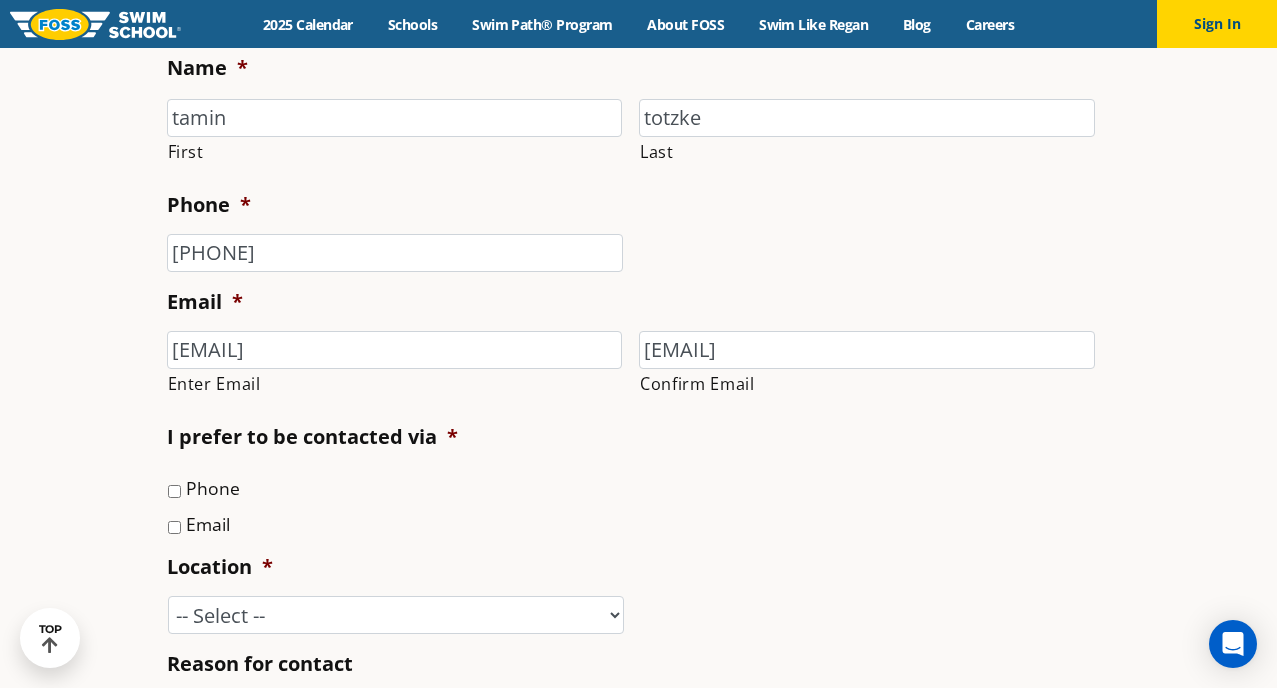 click on "Phone" at bounding box center [639, 488] 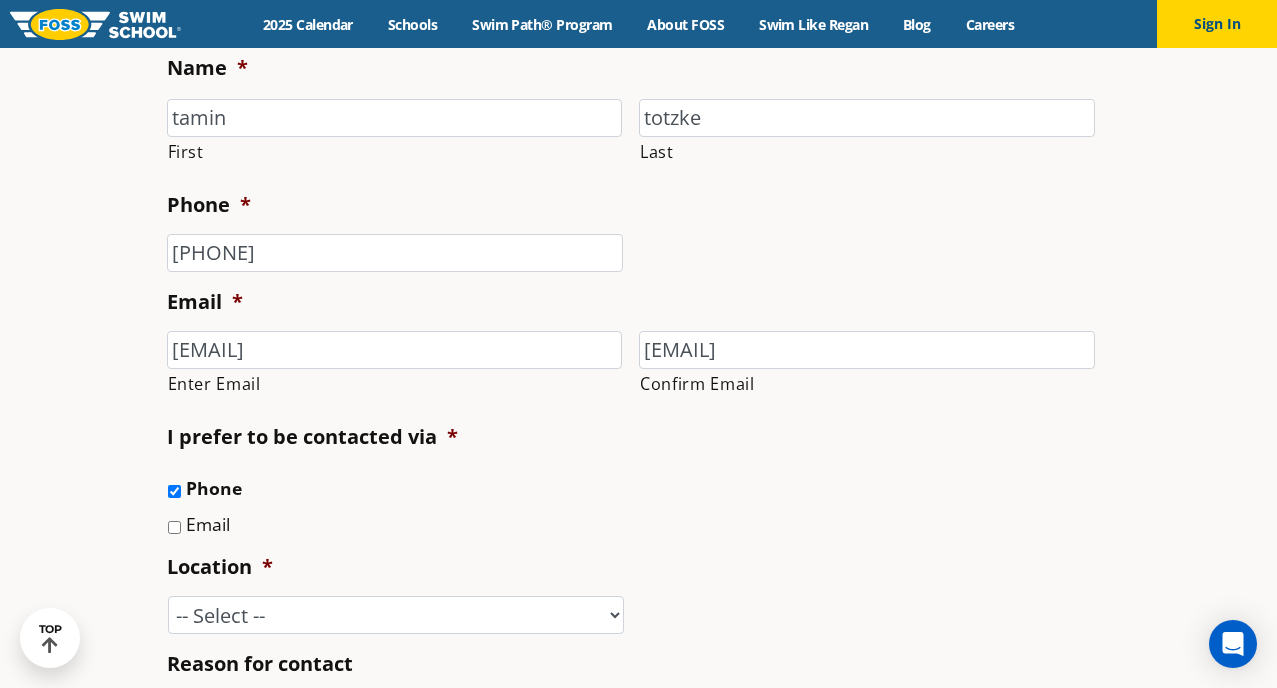 click on "Email" at bounding box center (639, 523) 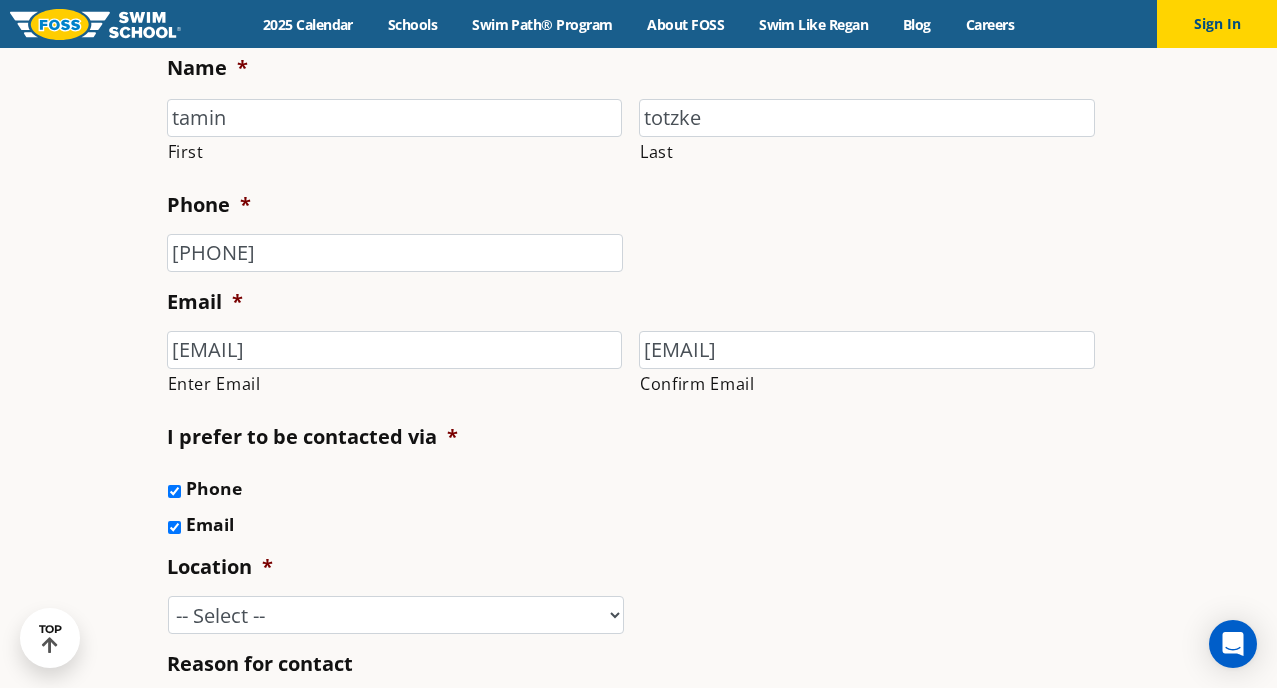 scroll, scrollTop: 557, scrollLeft: 0, axis: vertical 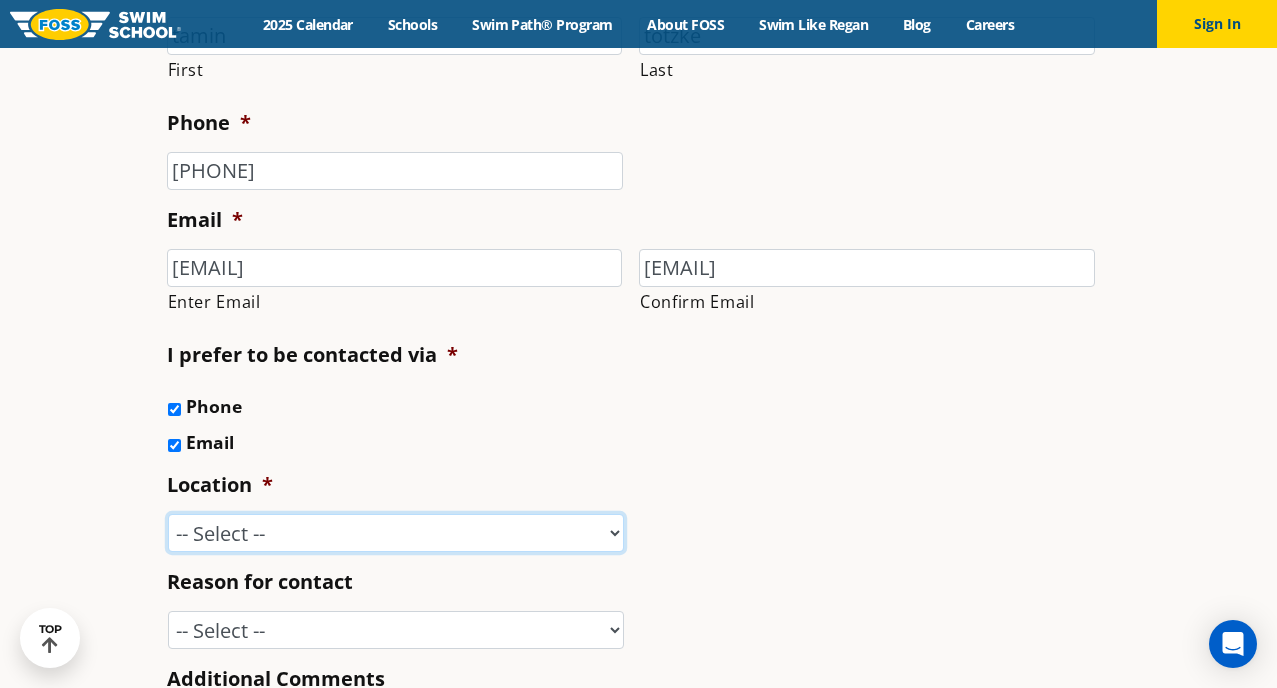 click on "-- Select -- Ankeny, IA Apple Valley Blaine, MN Burnsville, MN Ballwin, MO Bolingbrook, IL Chanhassen, MN Castle Rock, CO Chicago, IL (Lakeview) Creve Coeur, MO Elmwood Park, IL Fargo, ND Glenview, IL Highland Park, IL Libertyville, IL Lone Tree, CO Maple Grove, MN Niles, IL Northglenn, CO O'Fallon, MO Plymouth, MN Richfield/Edina, MN Rock Hill, MO Savage, MN South Barrington, IL St. Charles, MO St. Louis Park, MN St. Paul, MN Sun Prairie, WI Vadnais Heights, MN Western Springs, IL Westminster, CO Woodbury, MN Home Office" at bounding box center [396, 533] 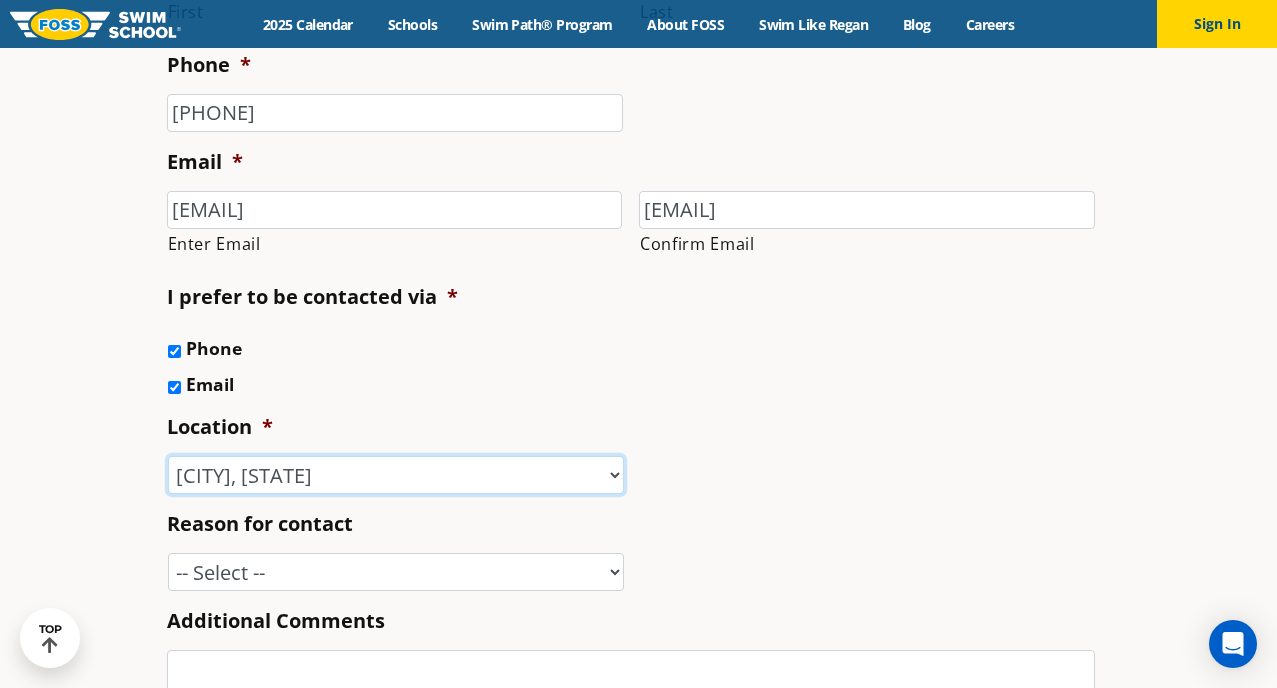 scroll, scrollTop: 643, scrollLeft: 0, axis: vertical 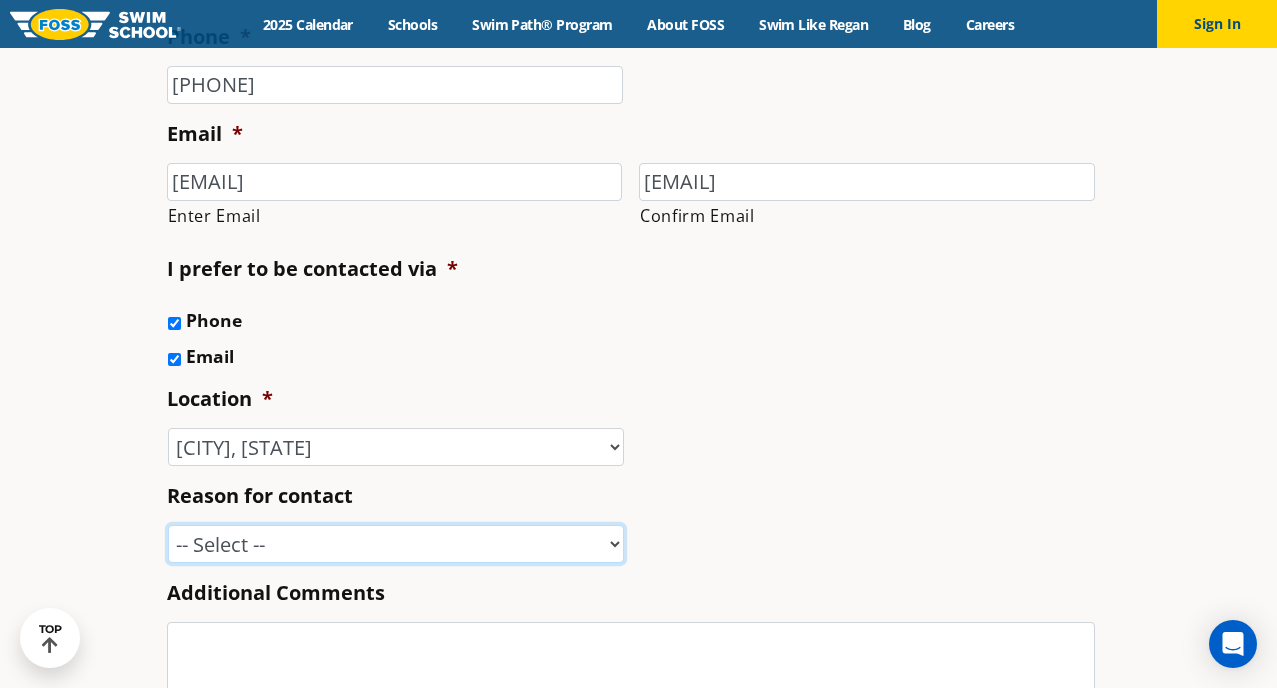 click on "-- Select -- Enrollment issue Program question What level is best for my child? I'm a New Family Concern about an instructor Speak with a manager FOSS Water Safety Presentation Media Inquiry Marketing Partnership Donation request I love FOSS! Other" at bounding box center (396, 544) 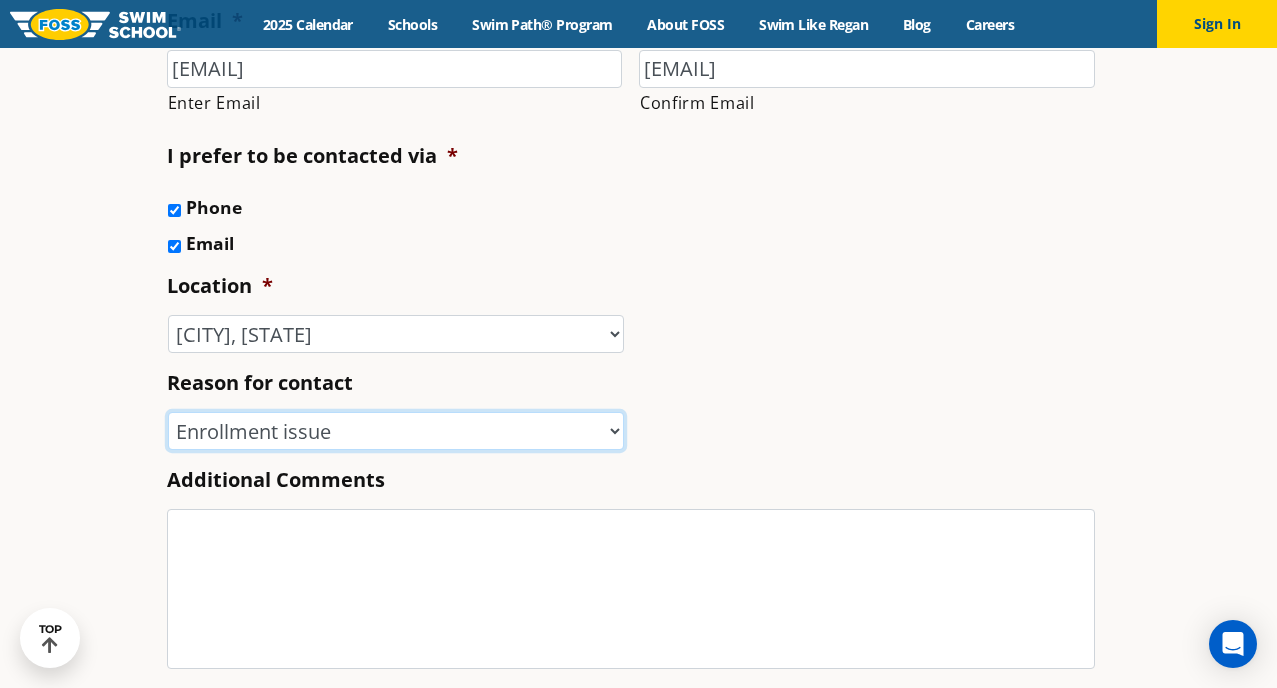 scroll, scrollTop: 758, scrollLeft: 0, axis: vertical 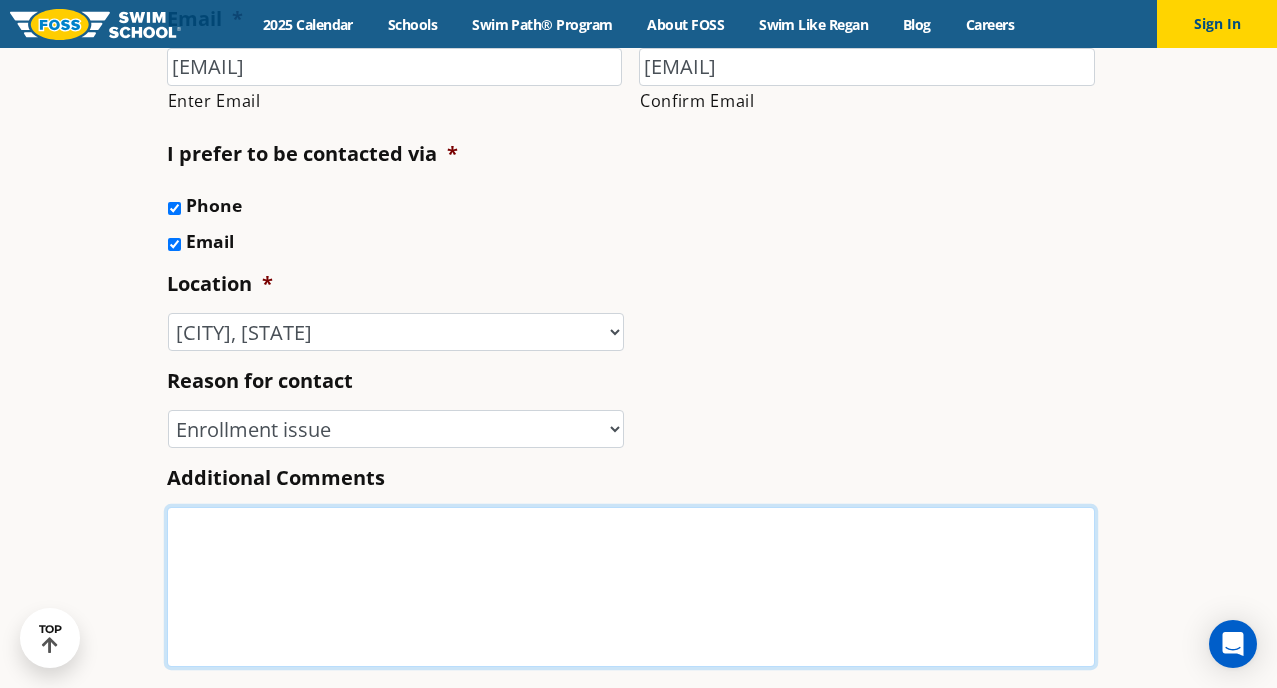 click on "Additional Comments" at bounding box center [631, 587] 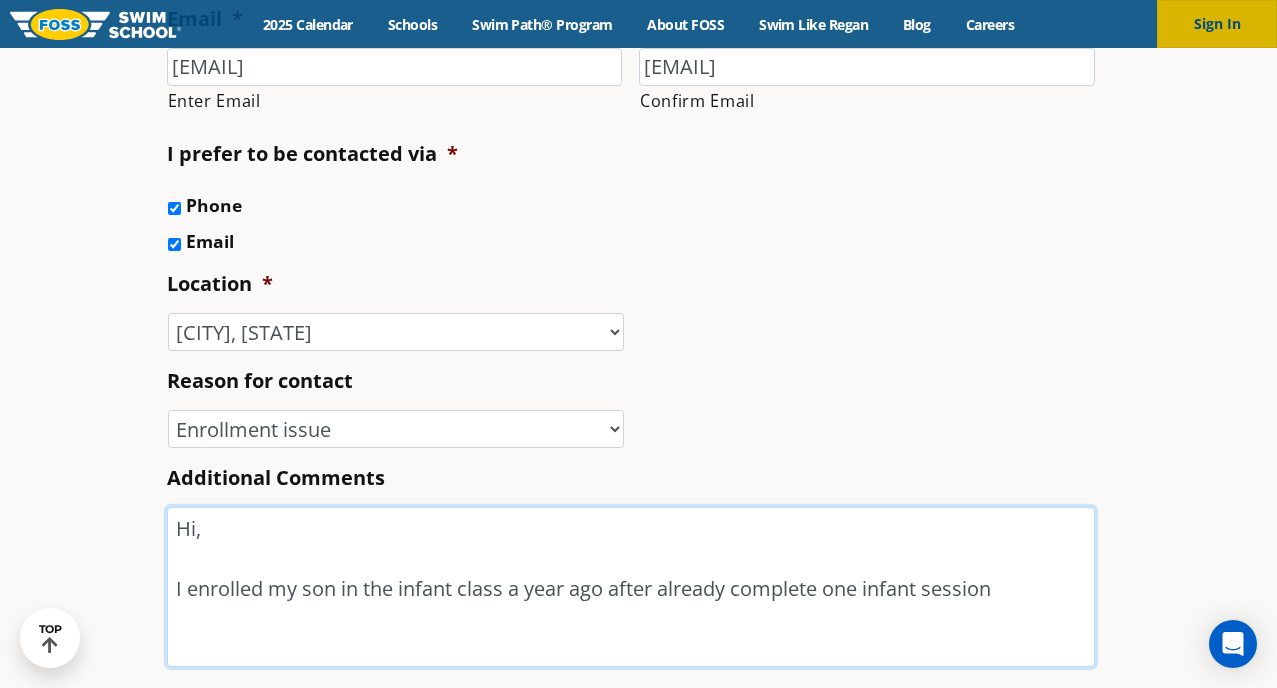 type on "Hi,
I enrolled my son in the infant class a year ago after already complete one infant session" 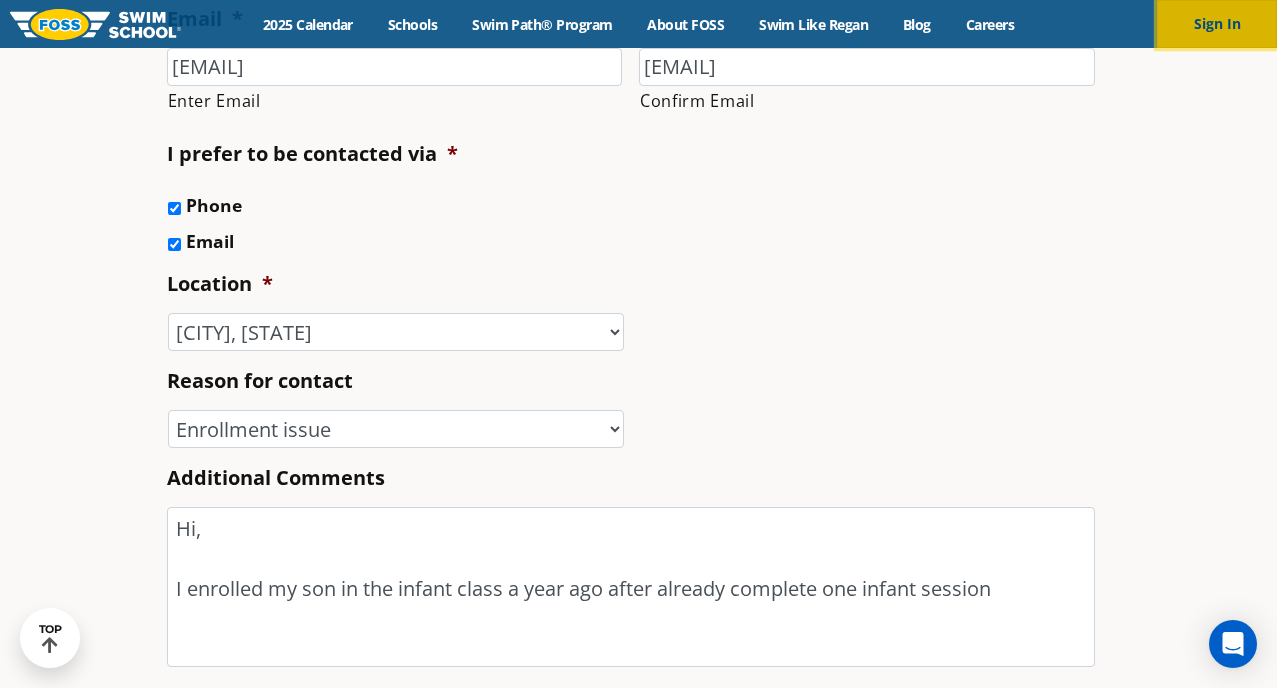 click on "Sign In" at bounding box center [1217, 24] 